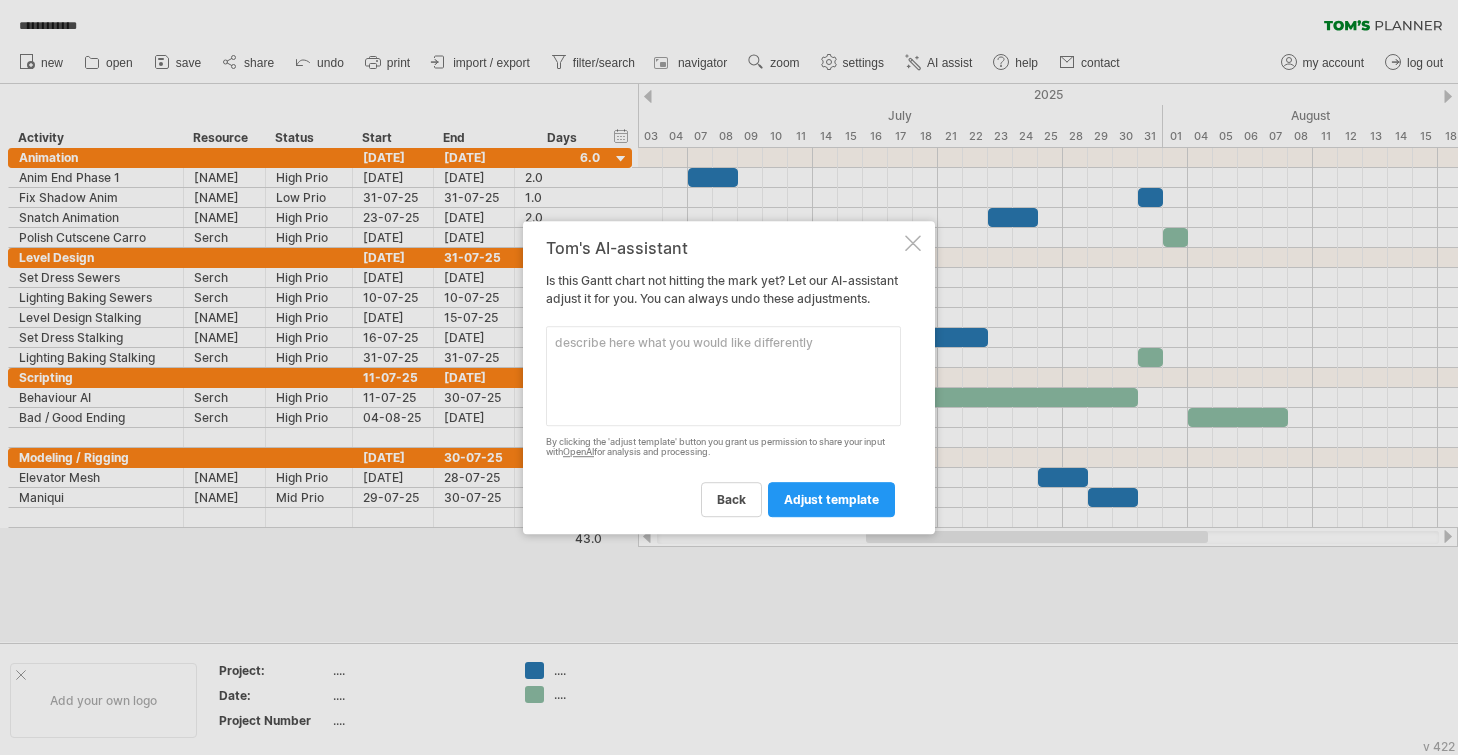 scroll, scrollTop: 0, scrollLeft: 0, axis: both 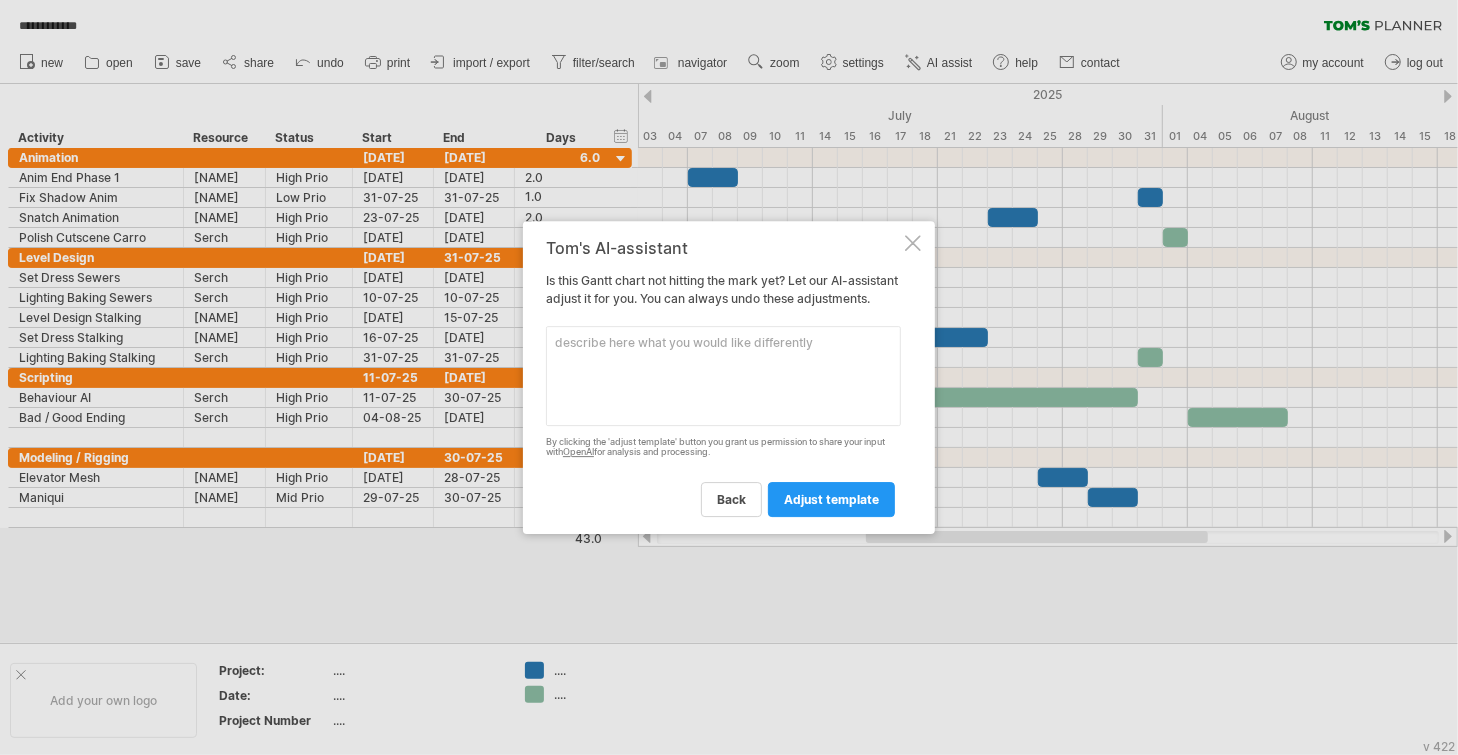 click at bounding box center (723, 376) 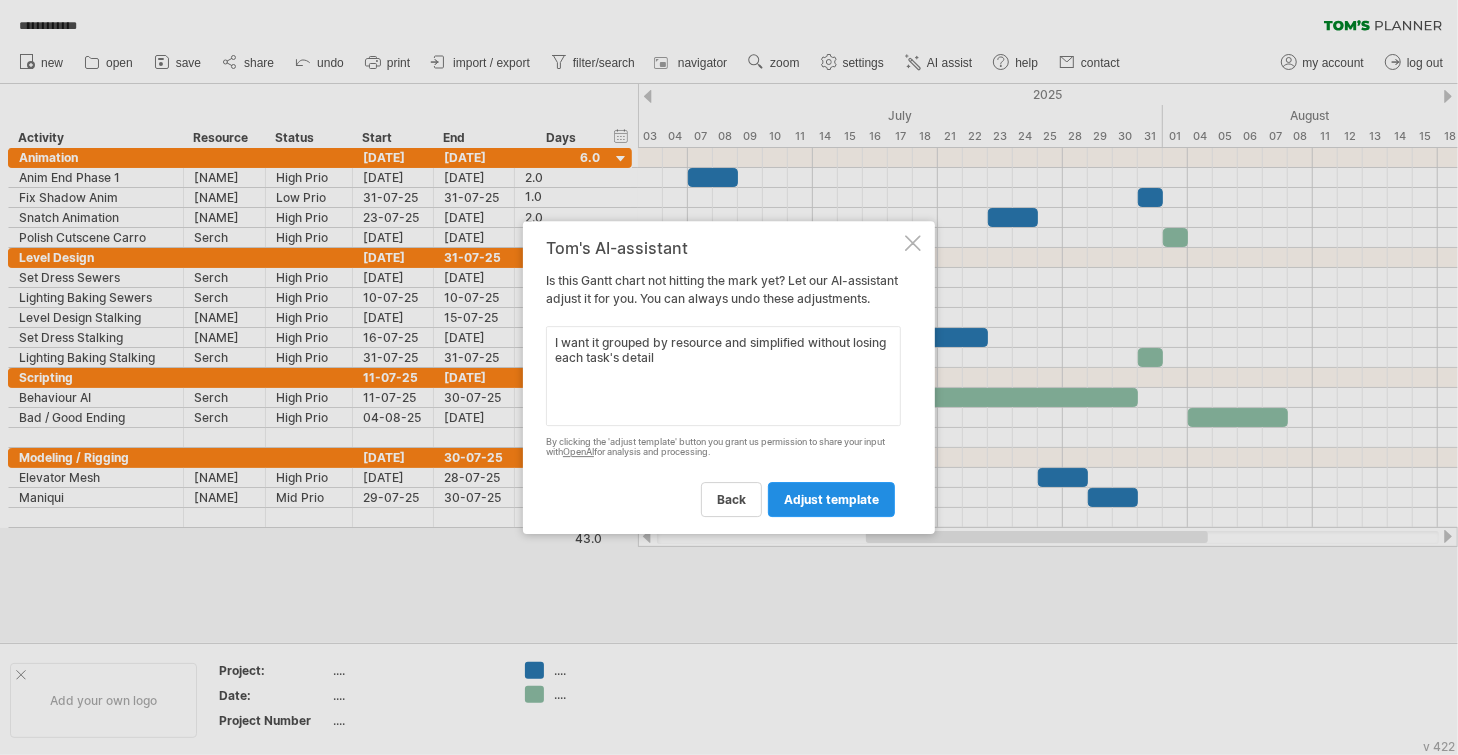 type on "I want it grouped by resource and simplified without losing each task's detail" 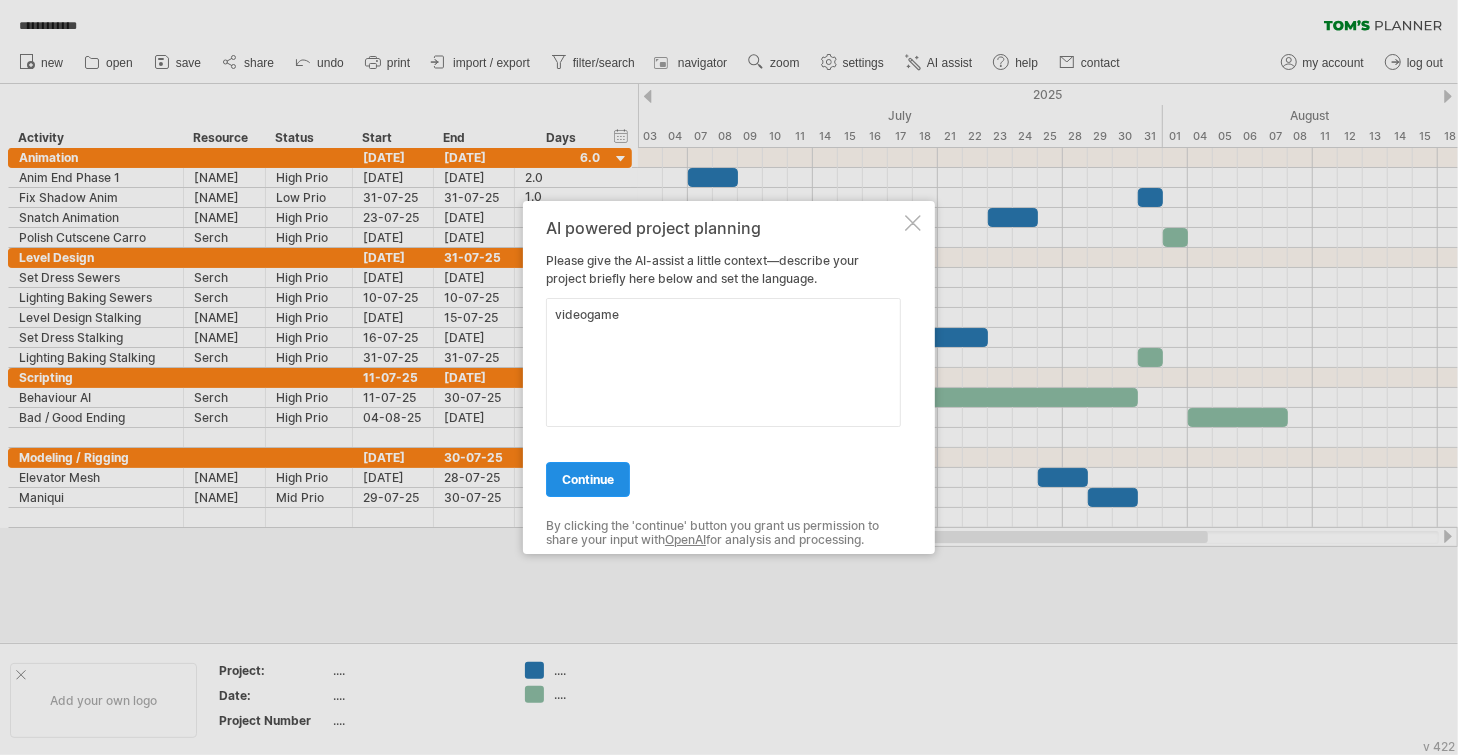 click on "continue" at bounding box center (588, 479) 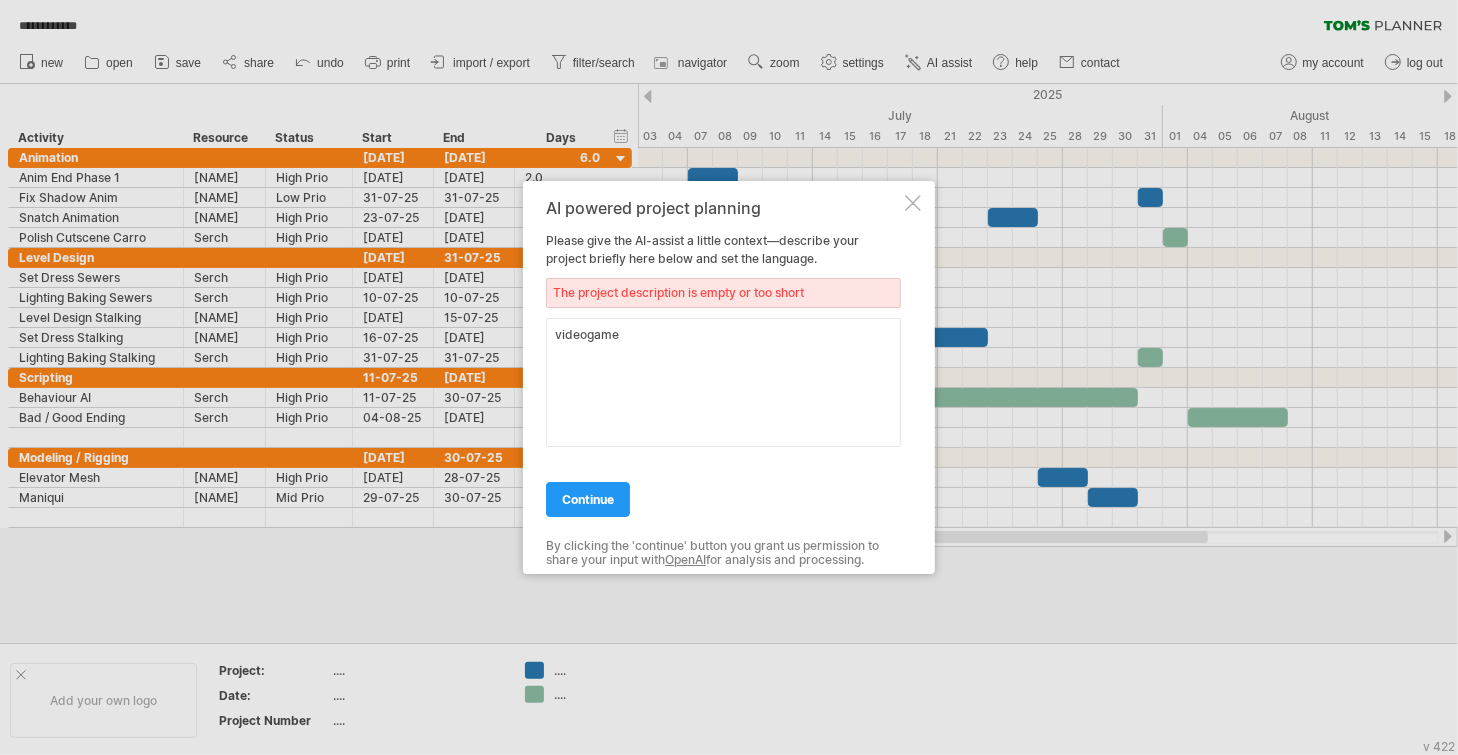 click on "videogame" at bounding box center (723, 382) 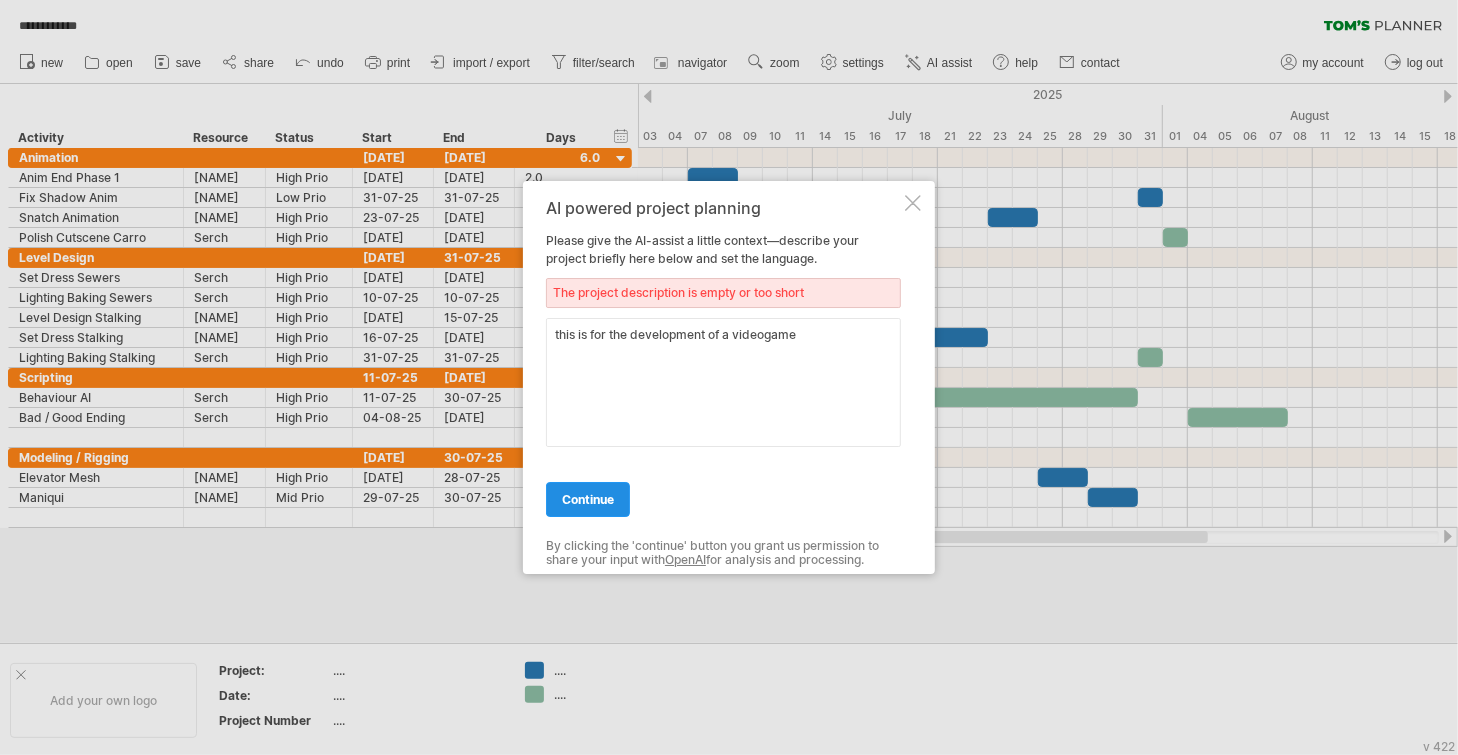 type on "this is for the development of a videogame" 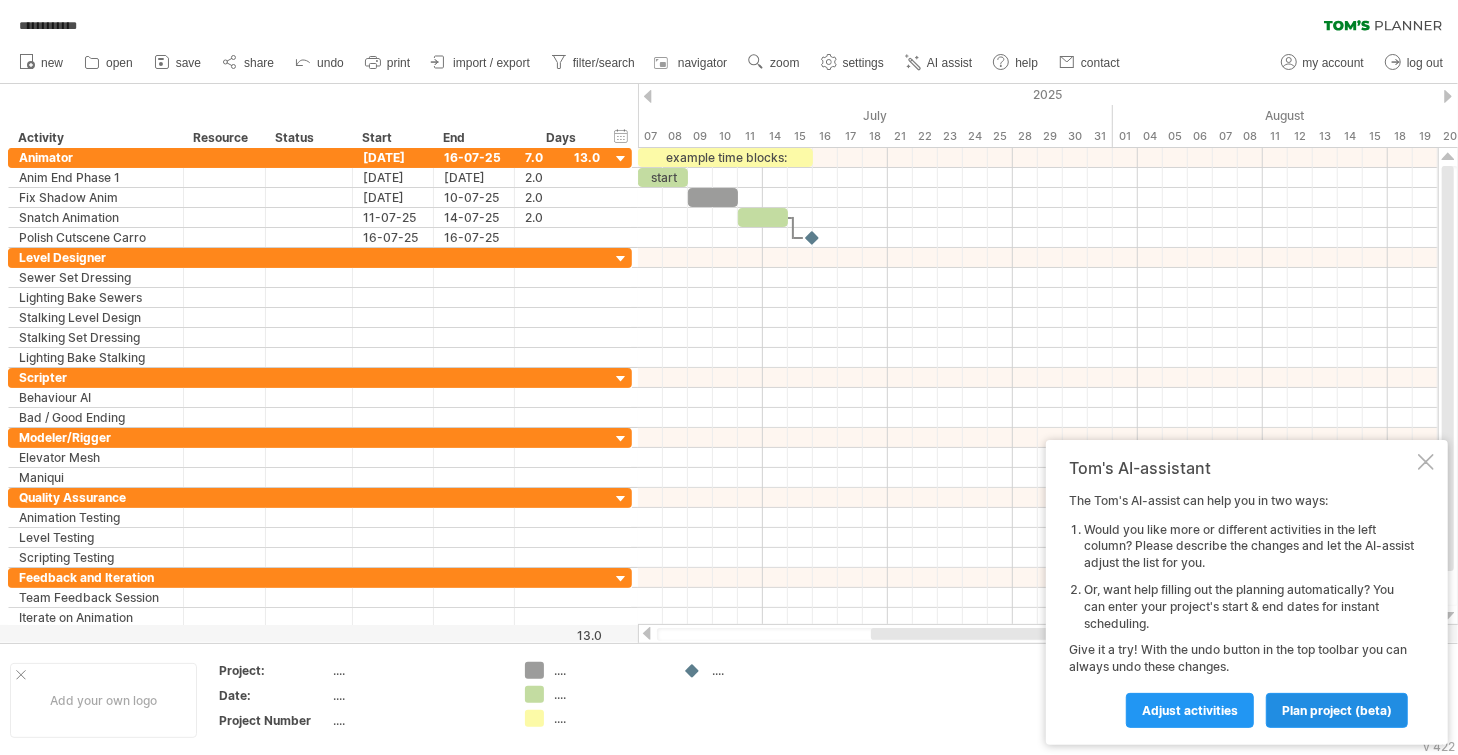 click on "plan project (beta)" at bounding box center [1337, 710] 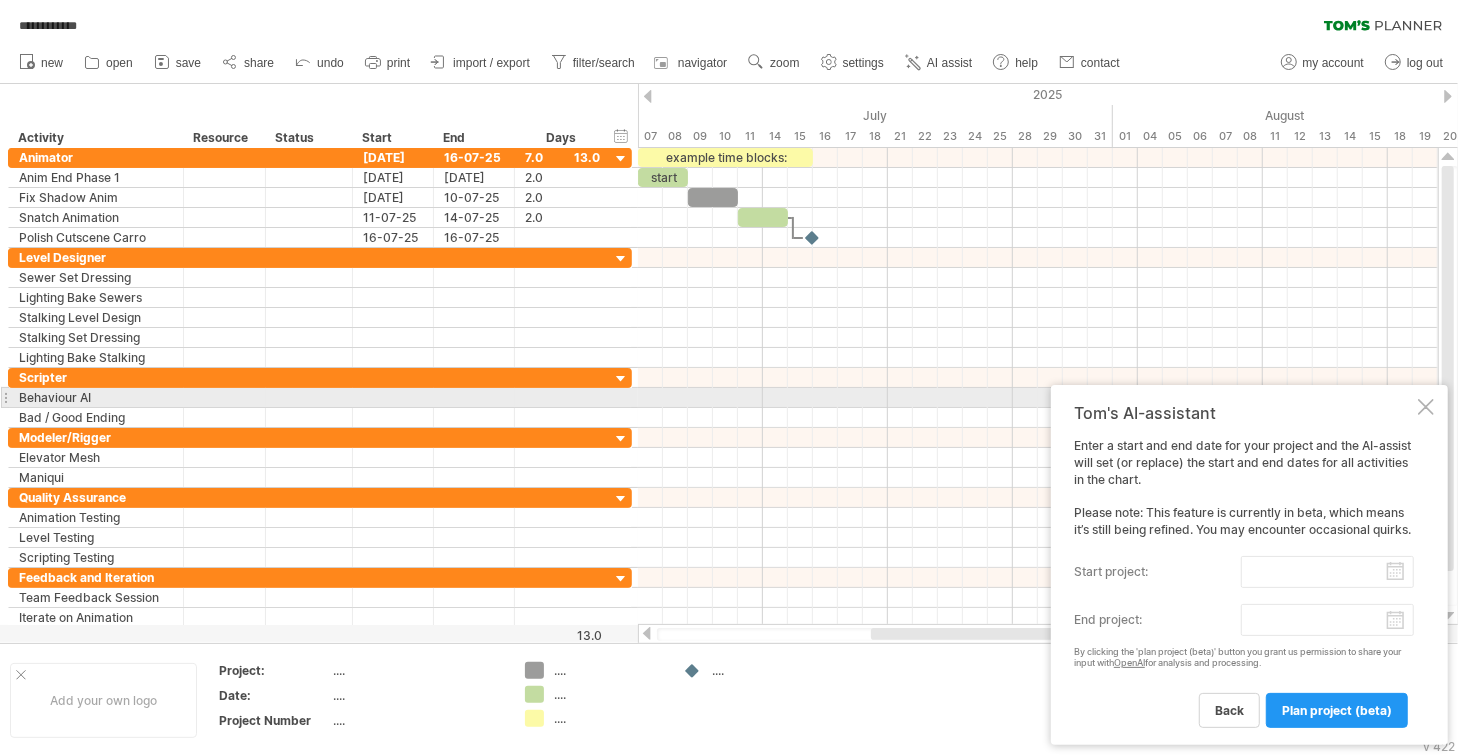 click at bounding box center [1426, 407] 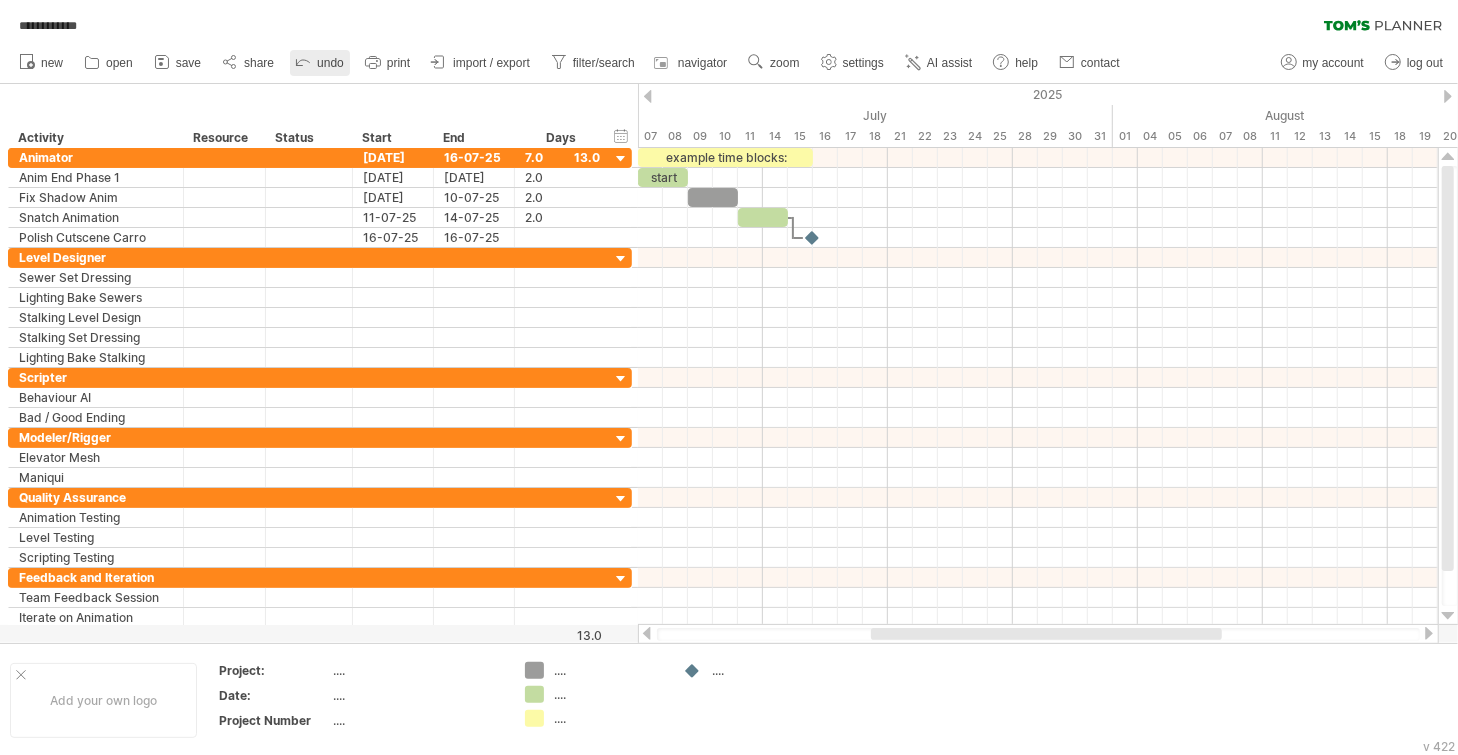 click at bounding box center [303, 61] 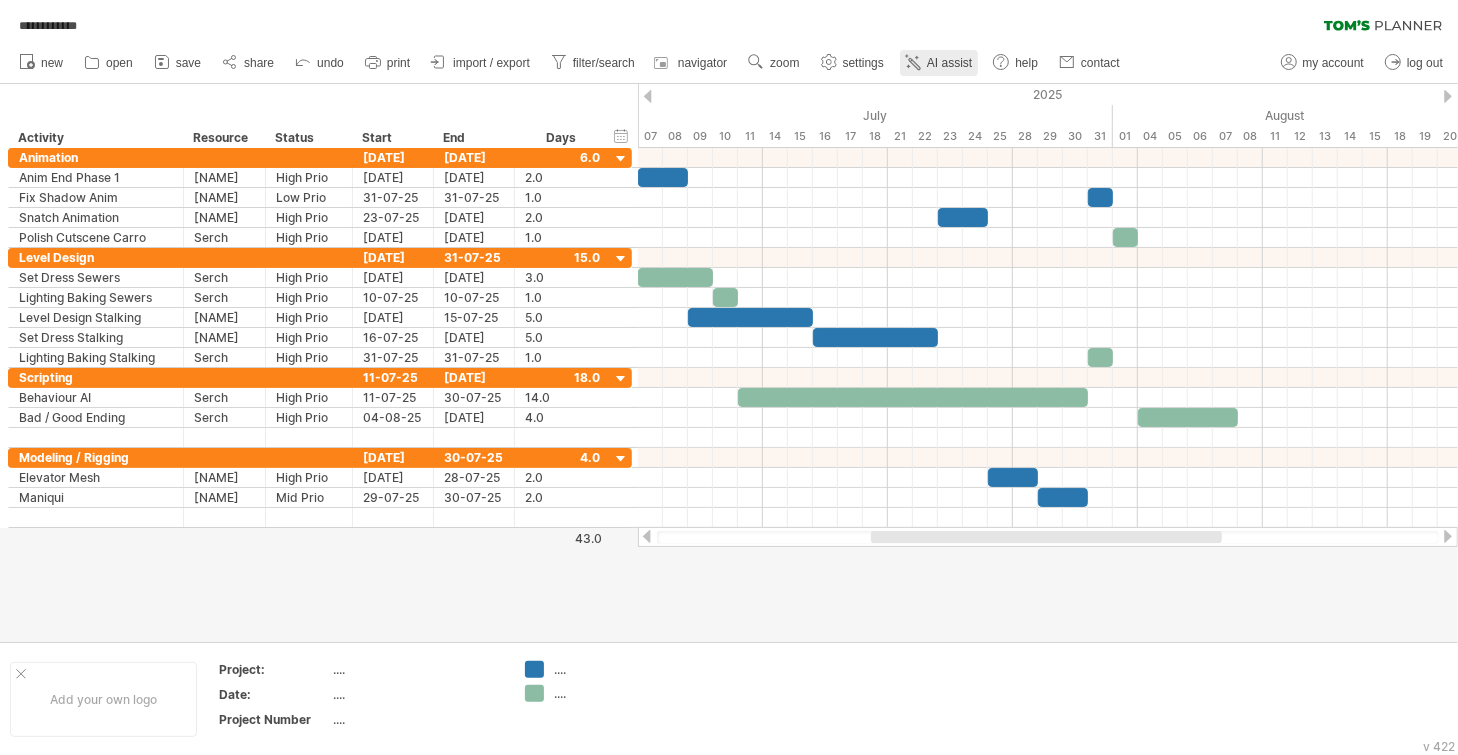 click on "AI assist" at bounding box center (949, 63) 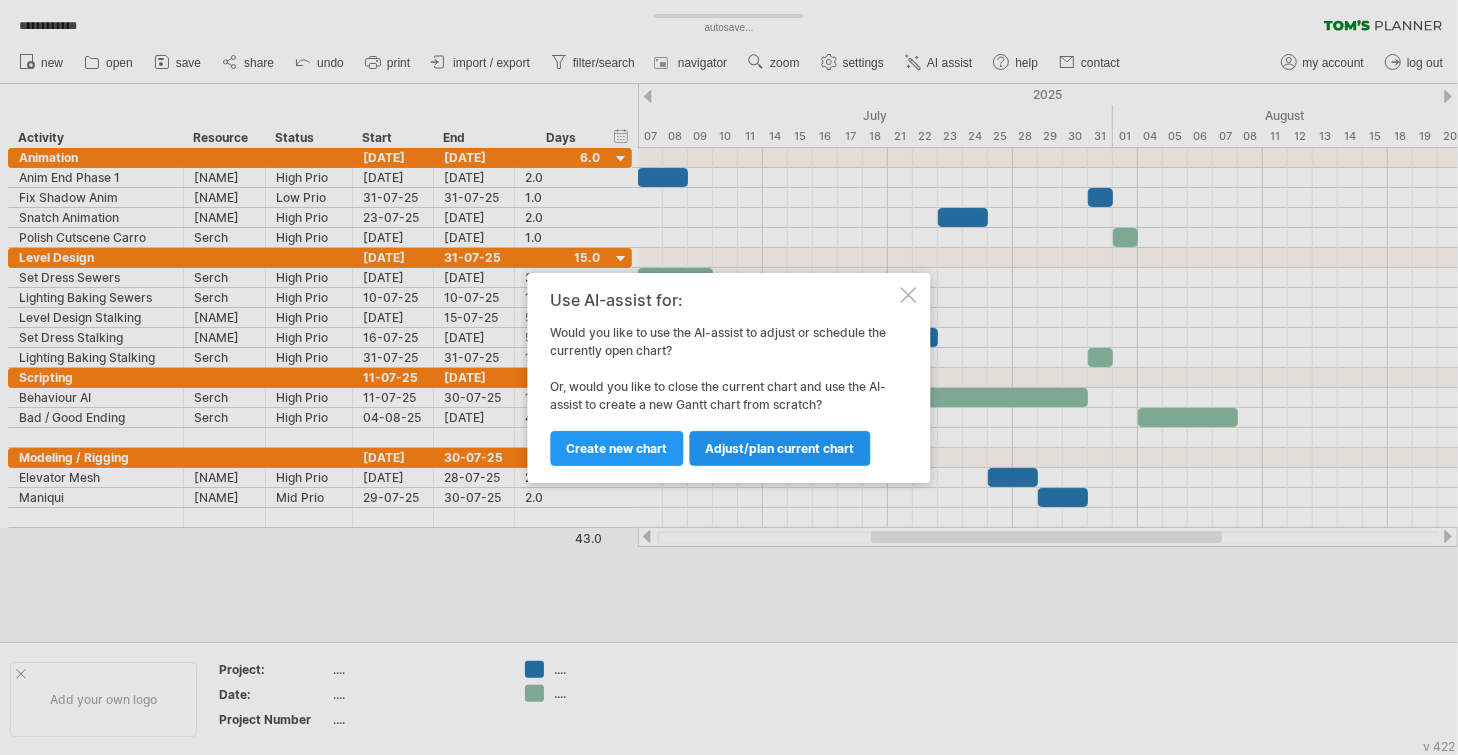 click on "Adjust/plan current chart" at bounding box center [780, 448] 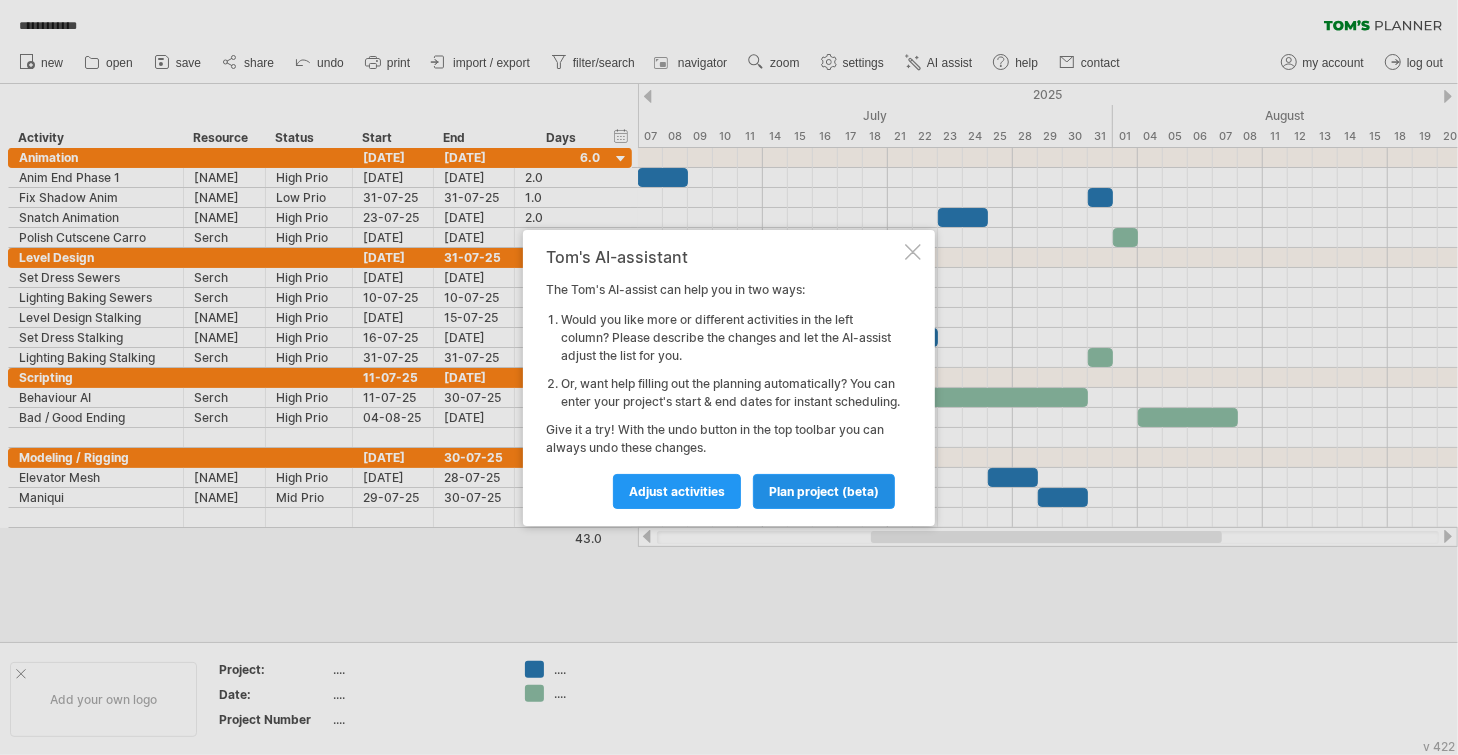 click on "plan project (beta)" at bounding box center [677, 491] 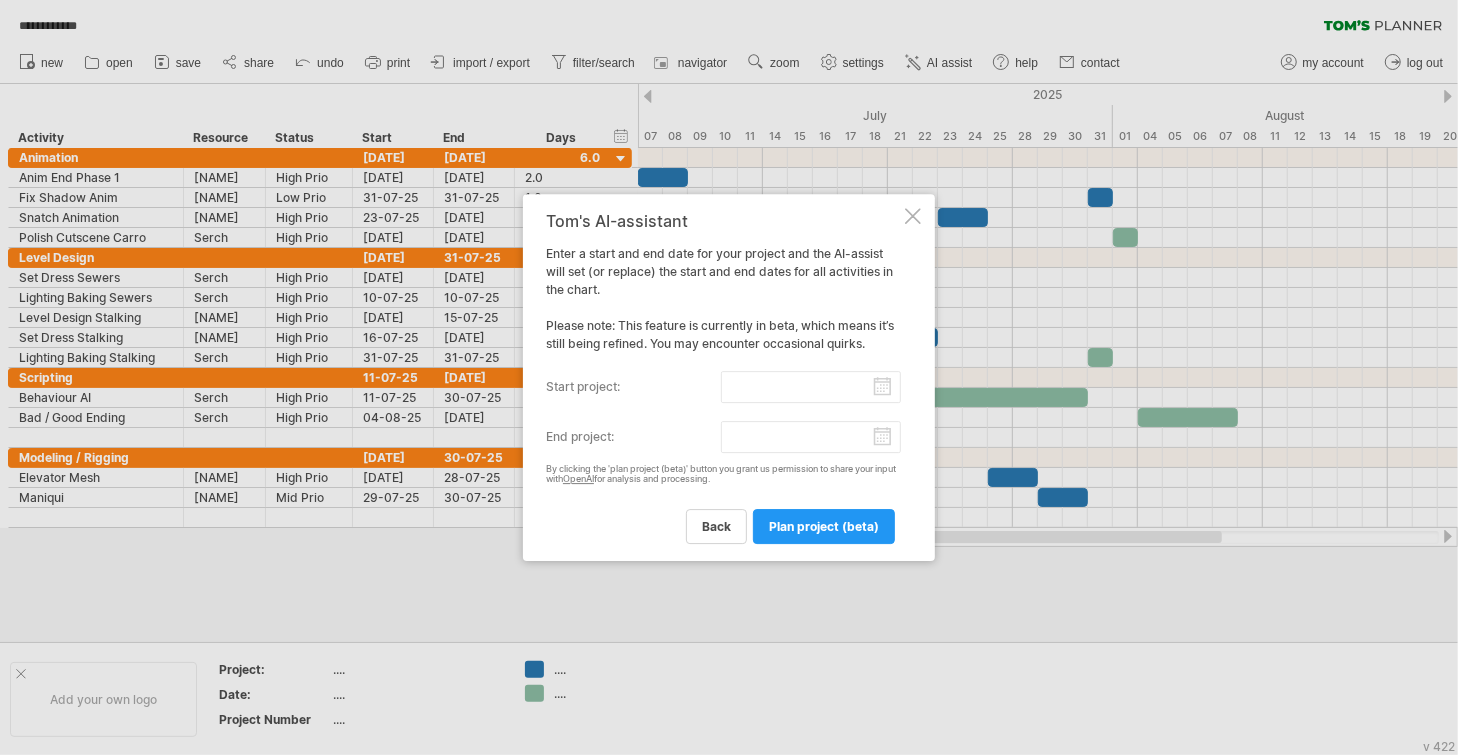 click on "start project:" at bounding box center [811, 387] 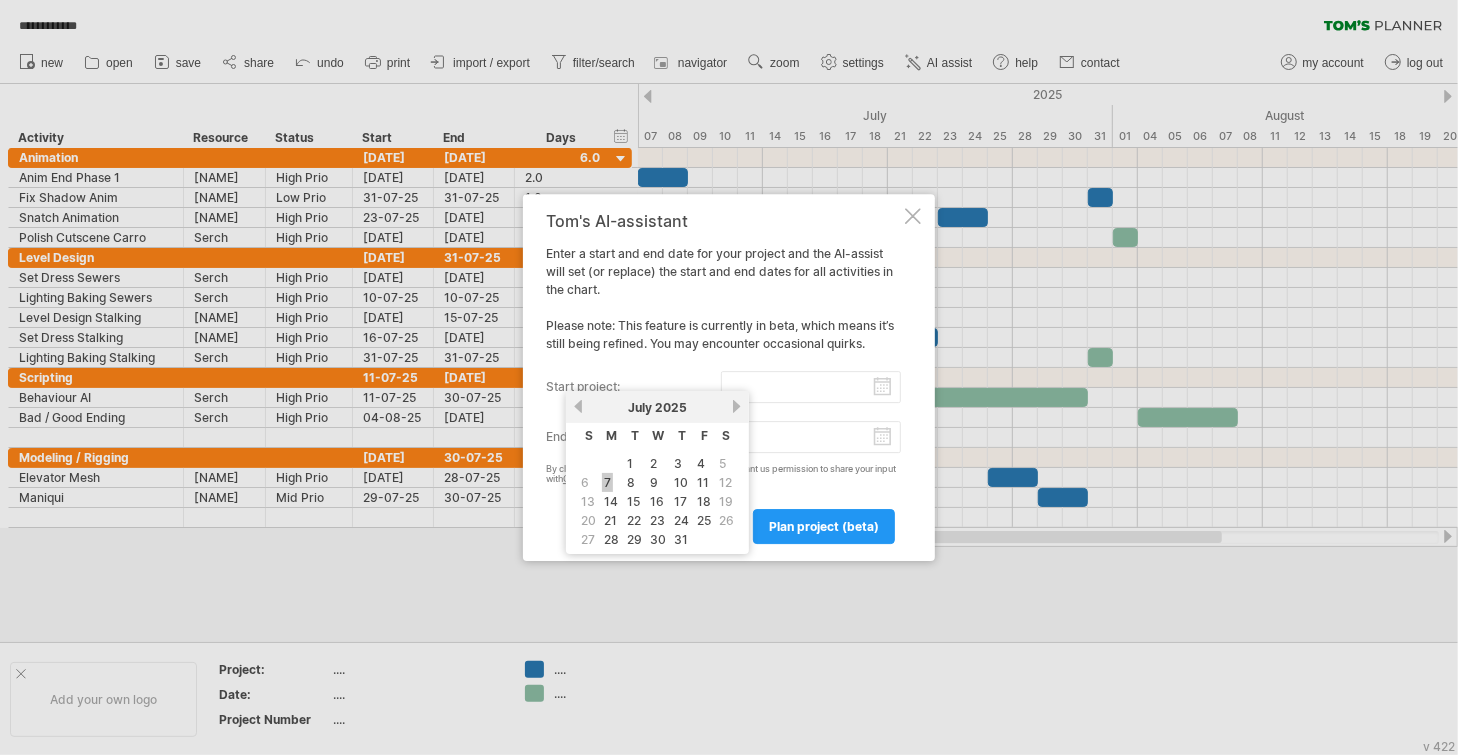 click on "7" at bounding box center (607, 482) 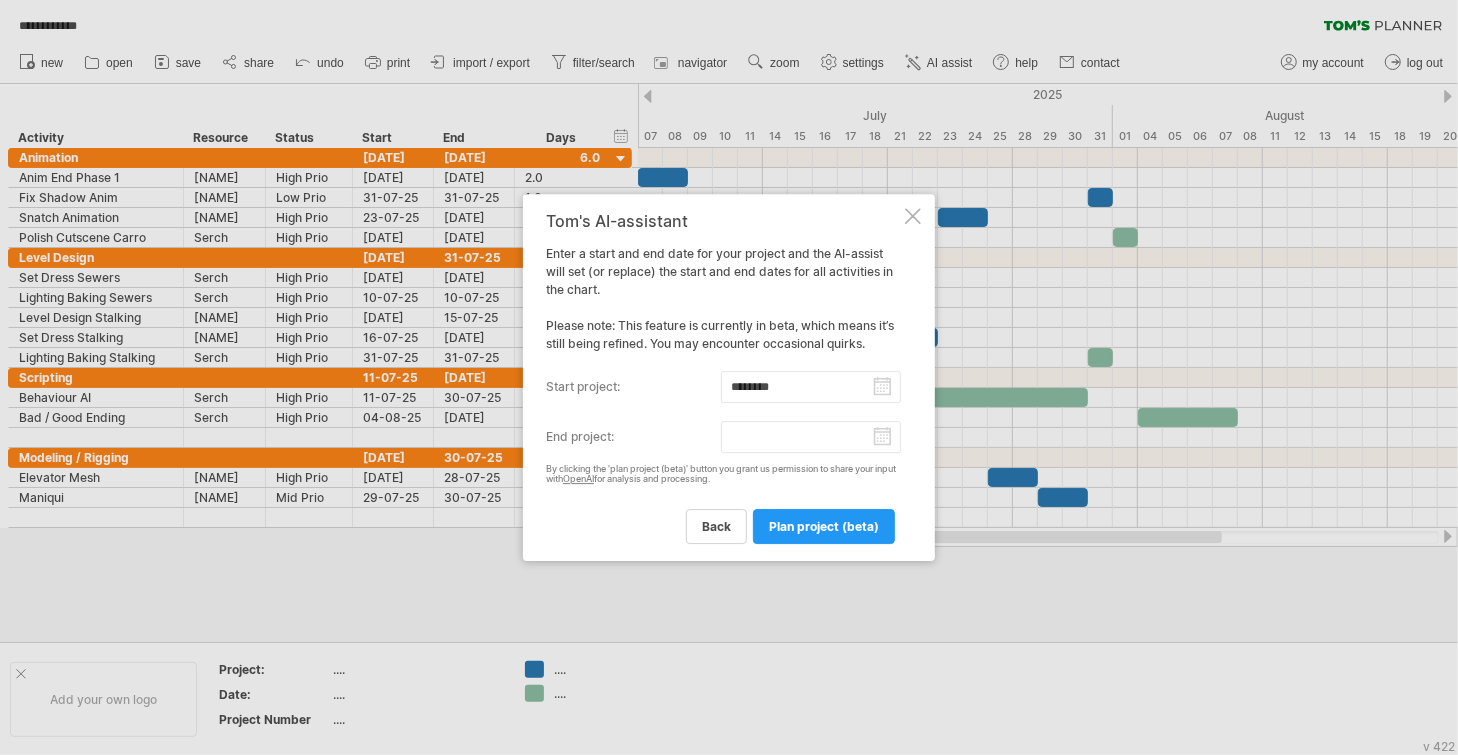 click on "end project:" at bounding box center [811, 437] 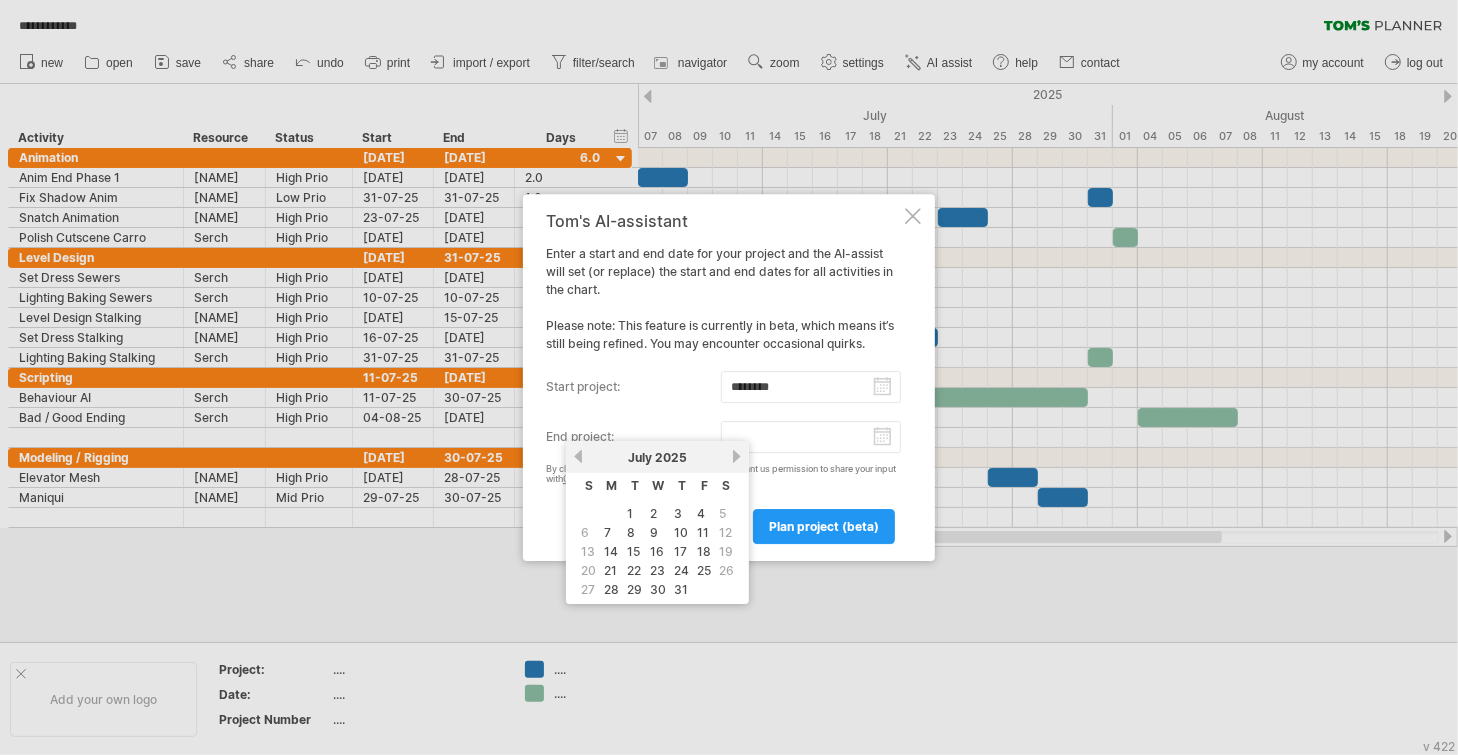 click on "next" at bounding box center [736, 456] 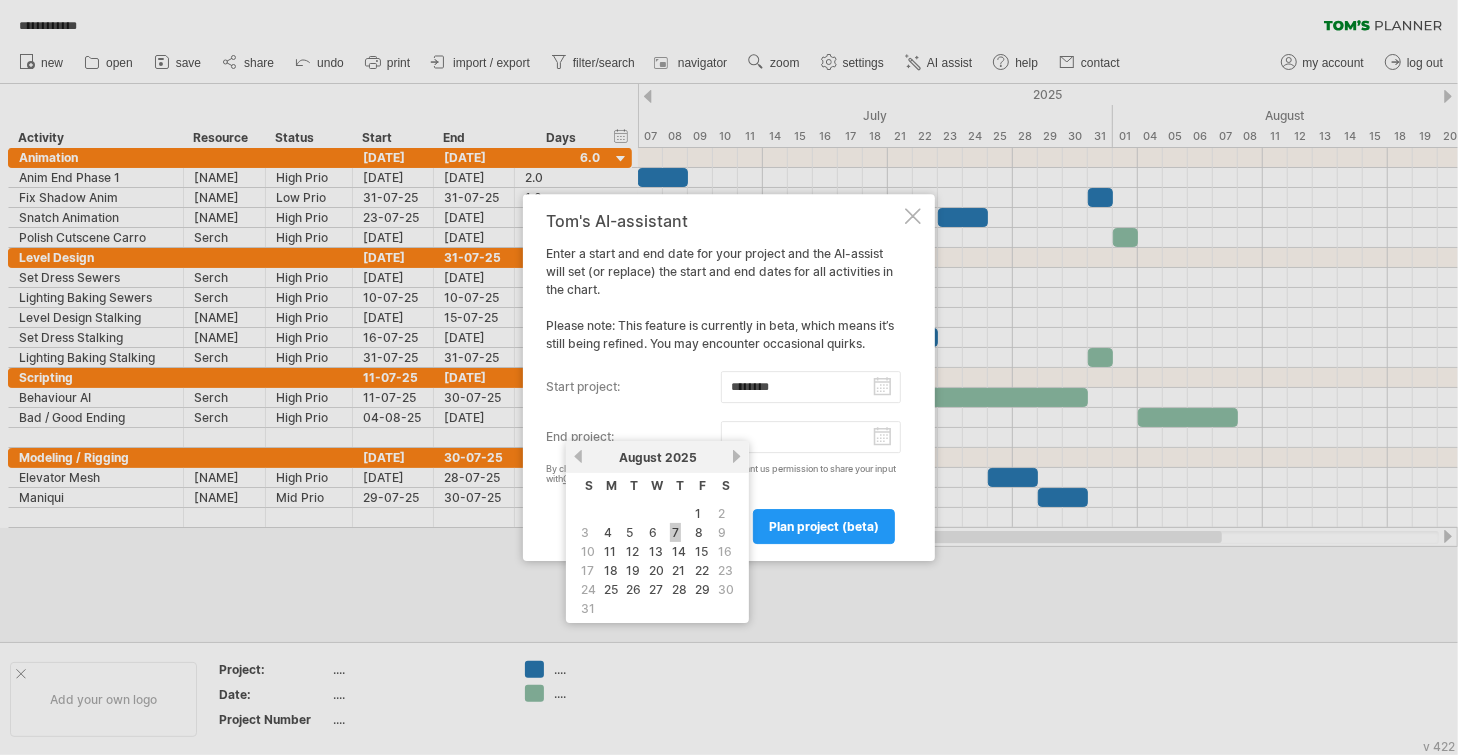 click on "7" at bounding box center [675, 532] 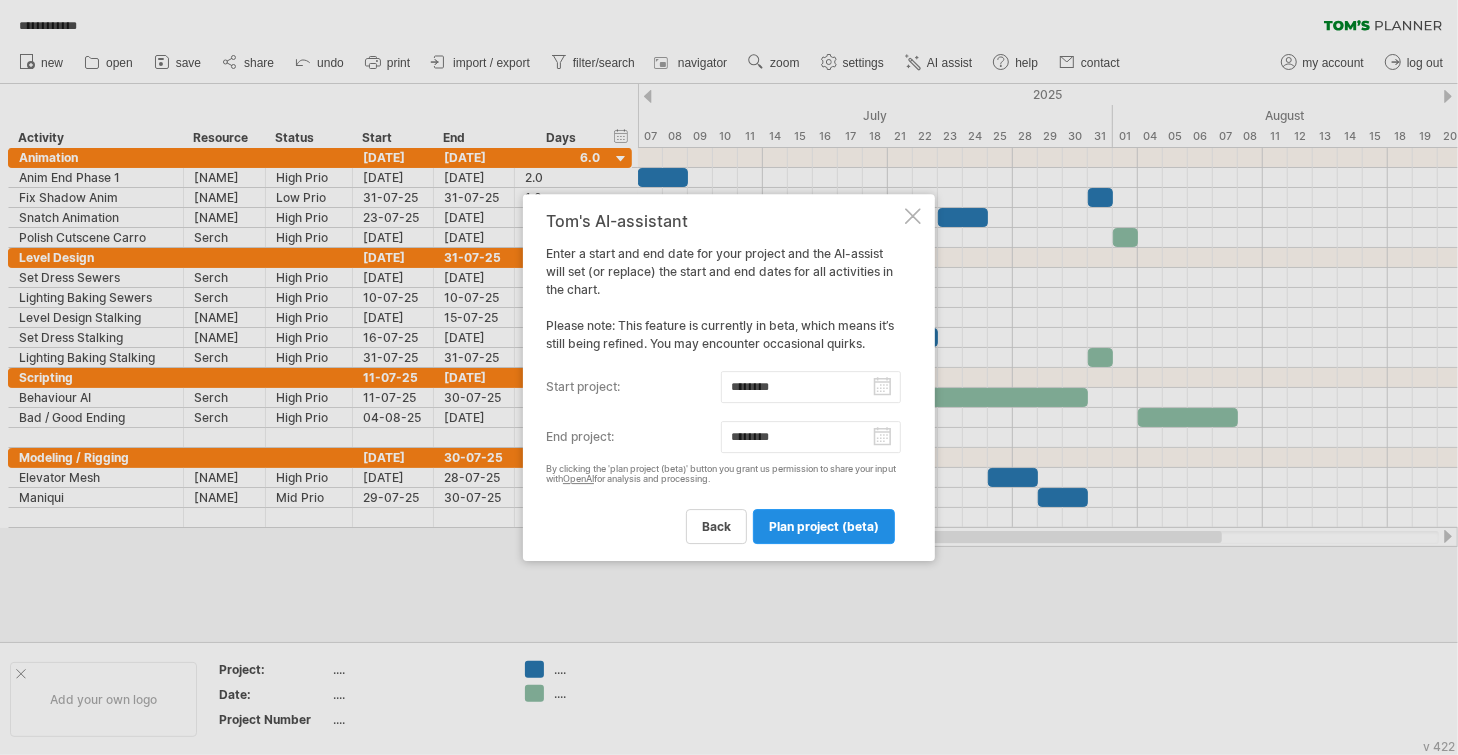 click on "plan project (beta)" at bounding box center (824, 526) 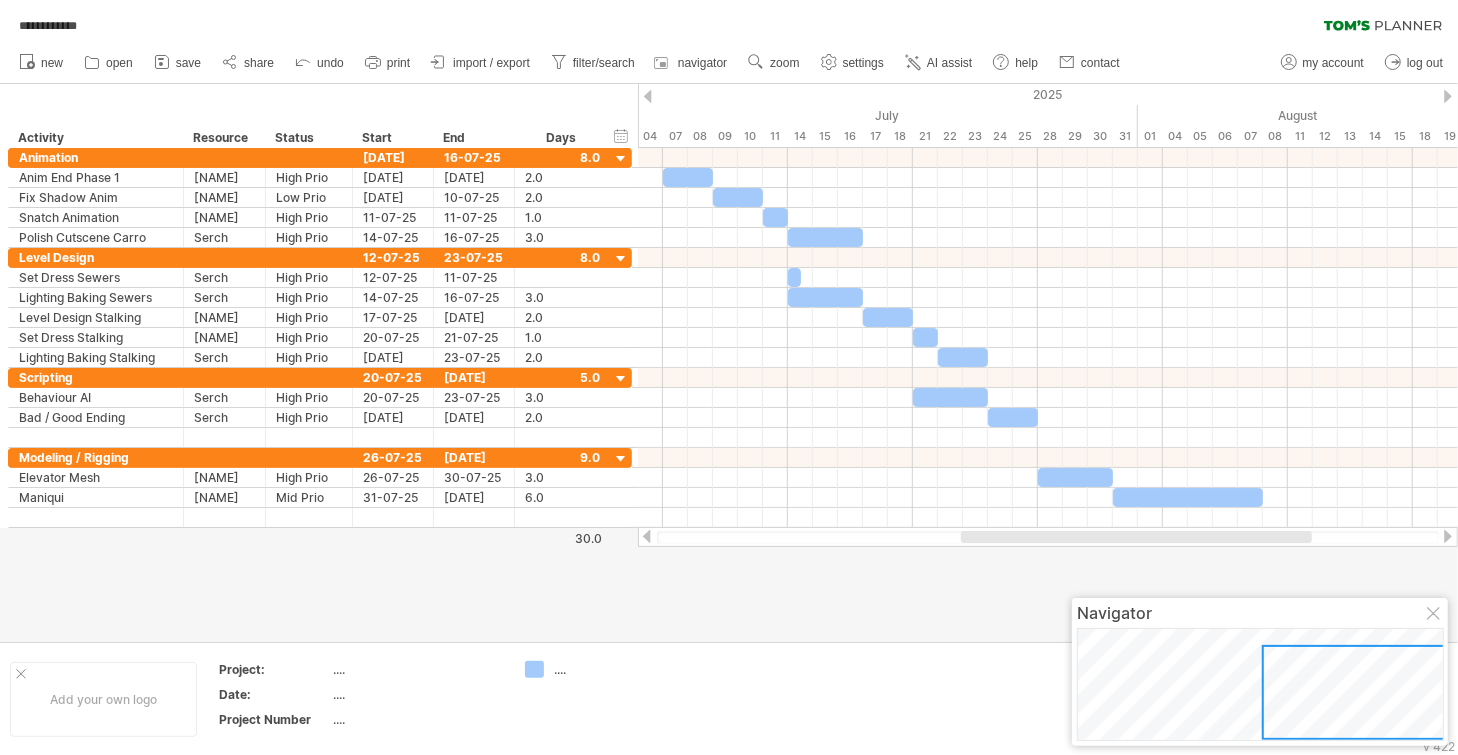 drag, startPoint x: 1062, startPoint y: 538, endPoint x: 1190, endPoint y: 534, distance: 128.06248 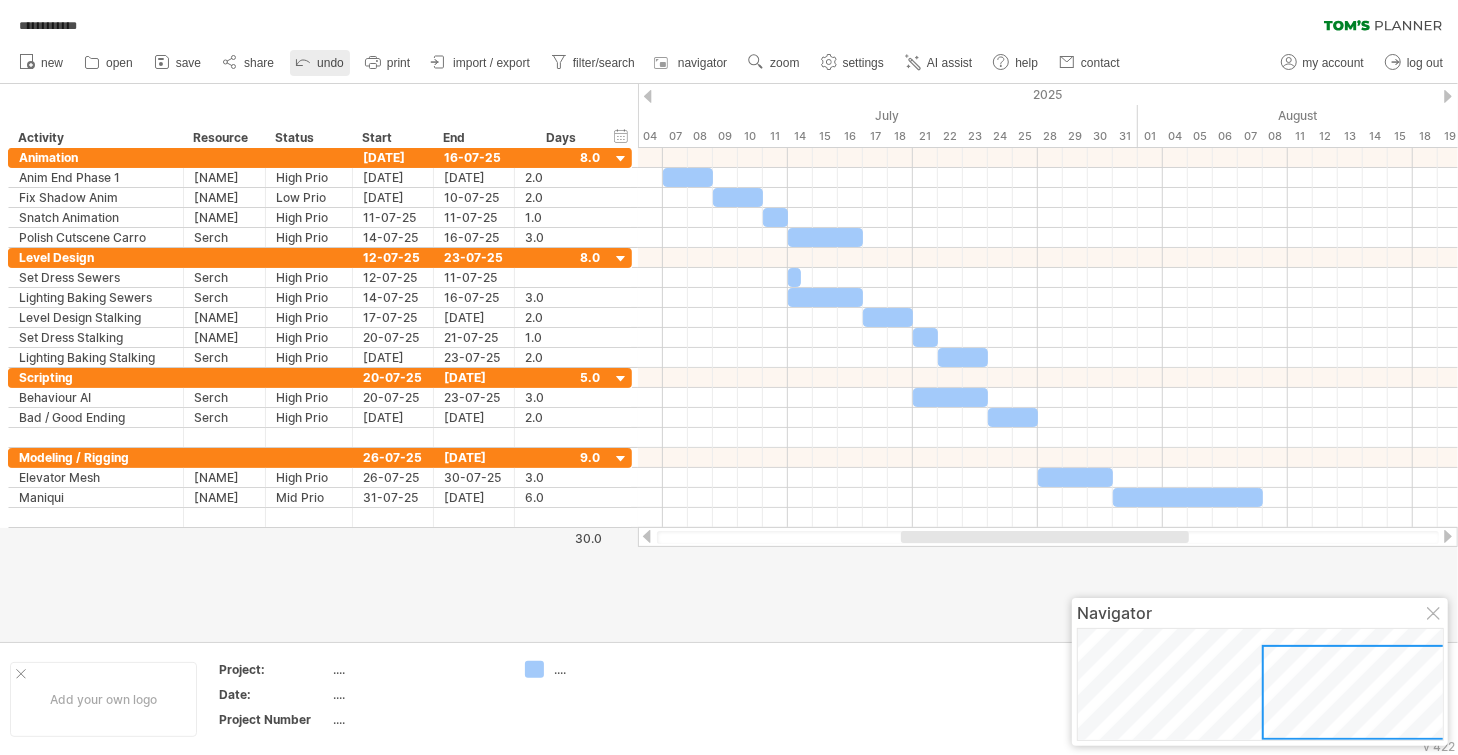 click on "undo" at bounding box center (320, 63) 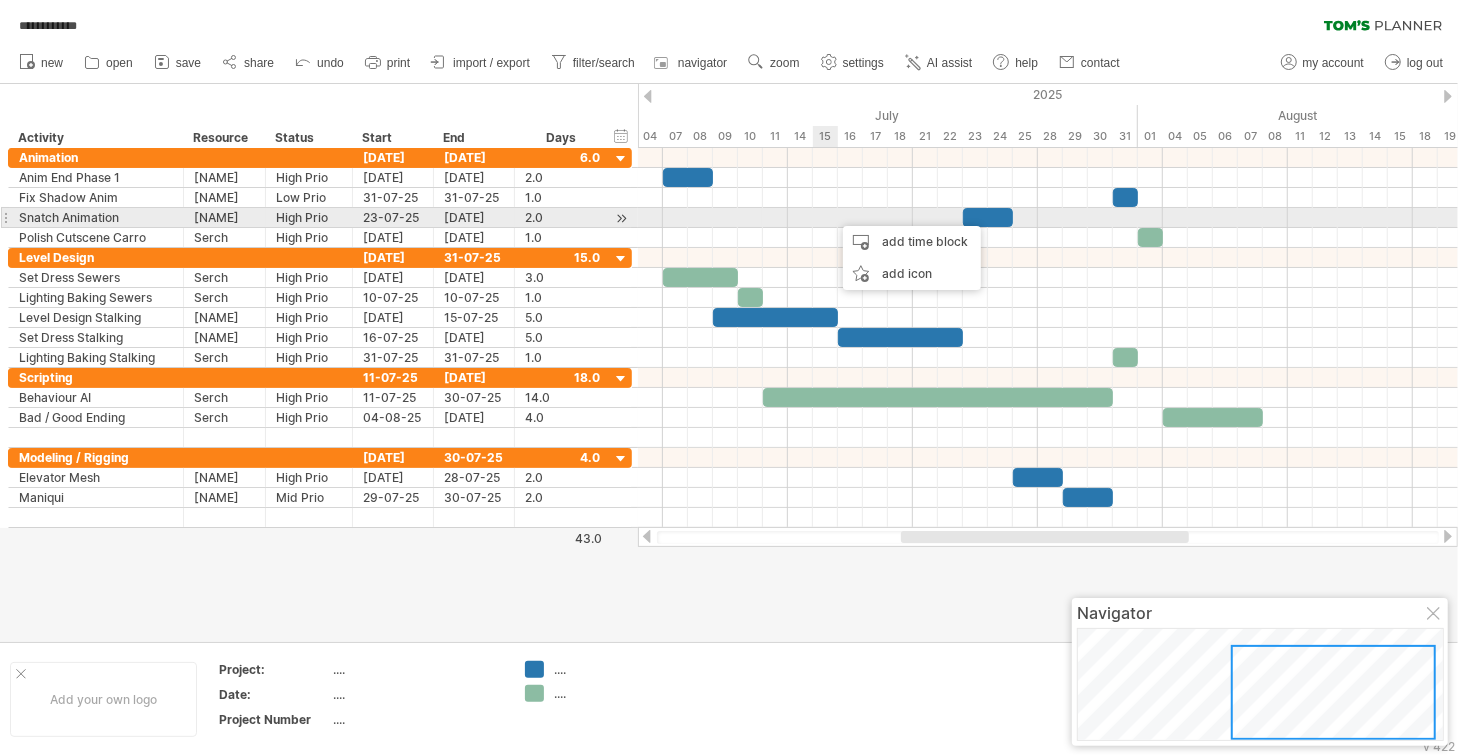 click at bounding box center (1048, 178) 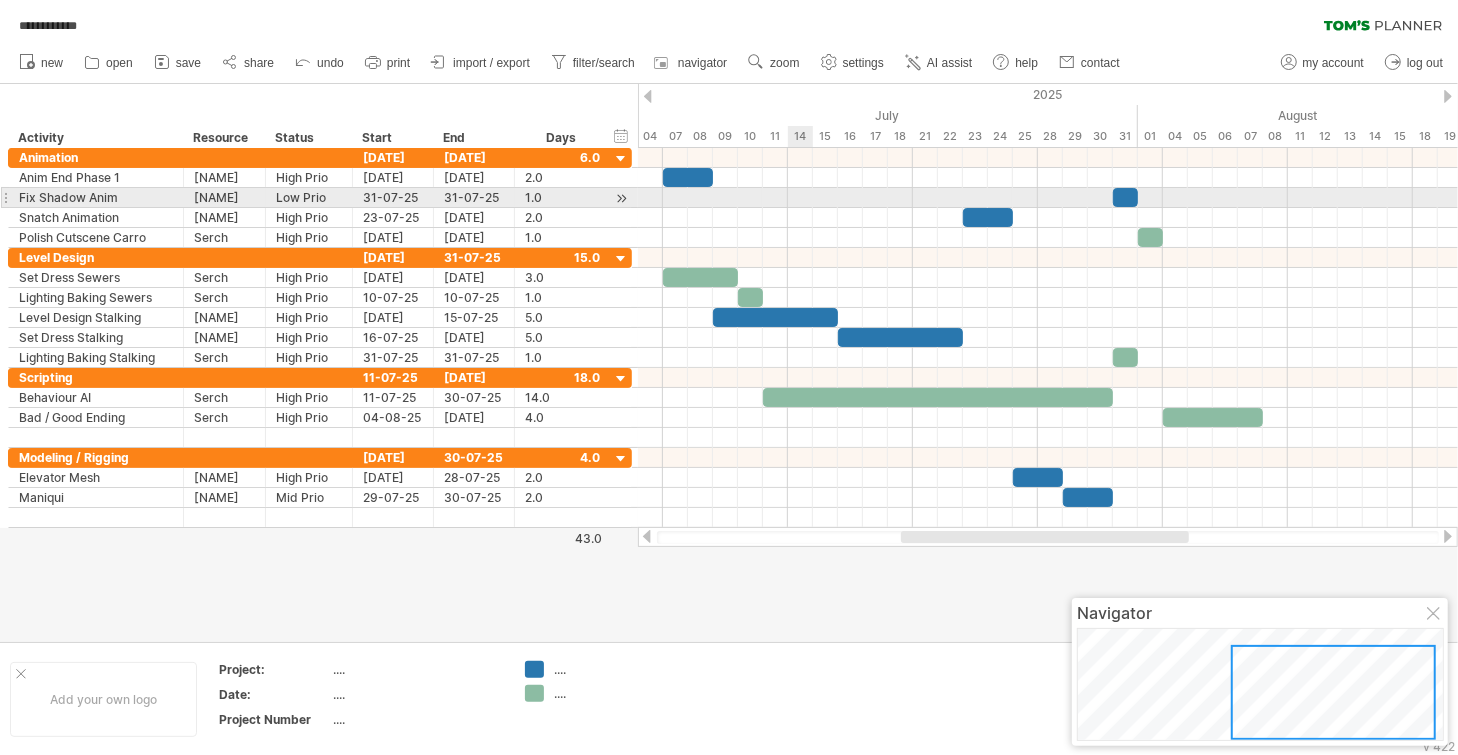 click at bounding box center [1048, 198] 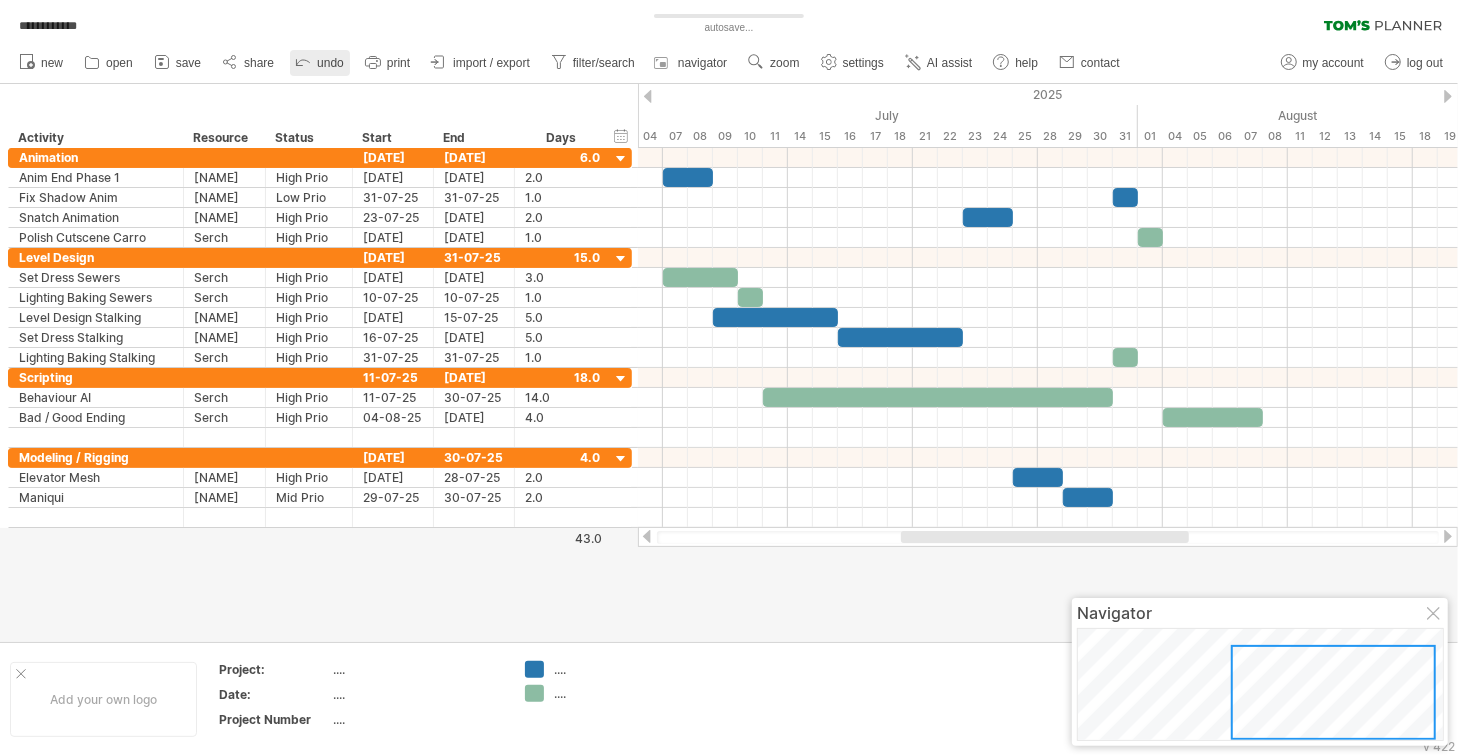 click on "undo" at bounding box center (320, 63) 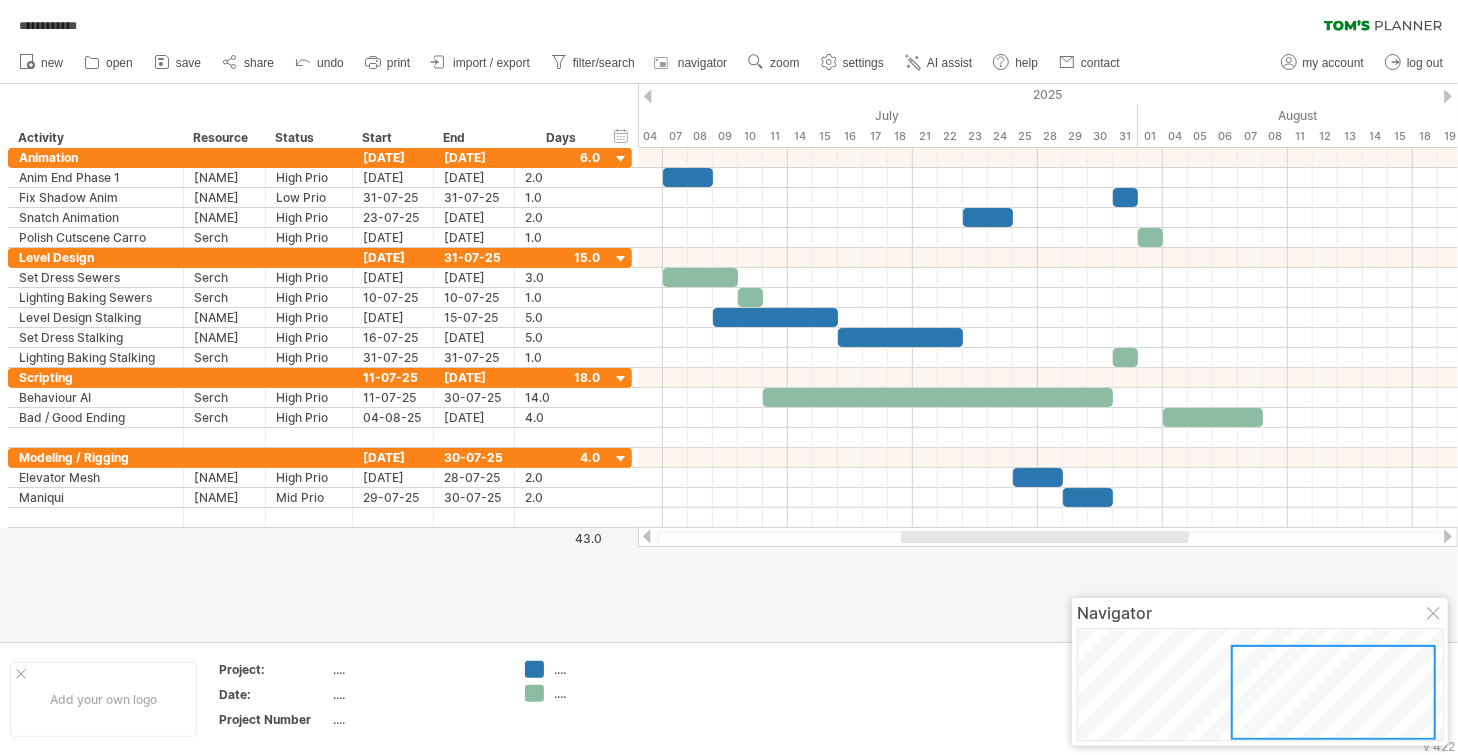 click at bounding box center [1435, 615] 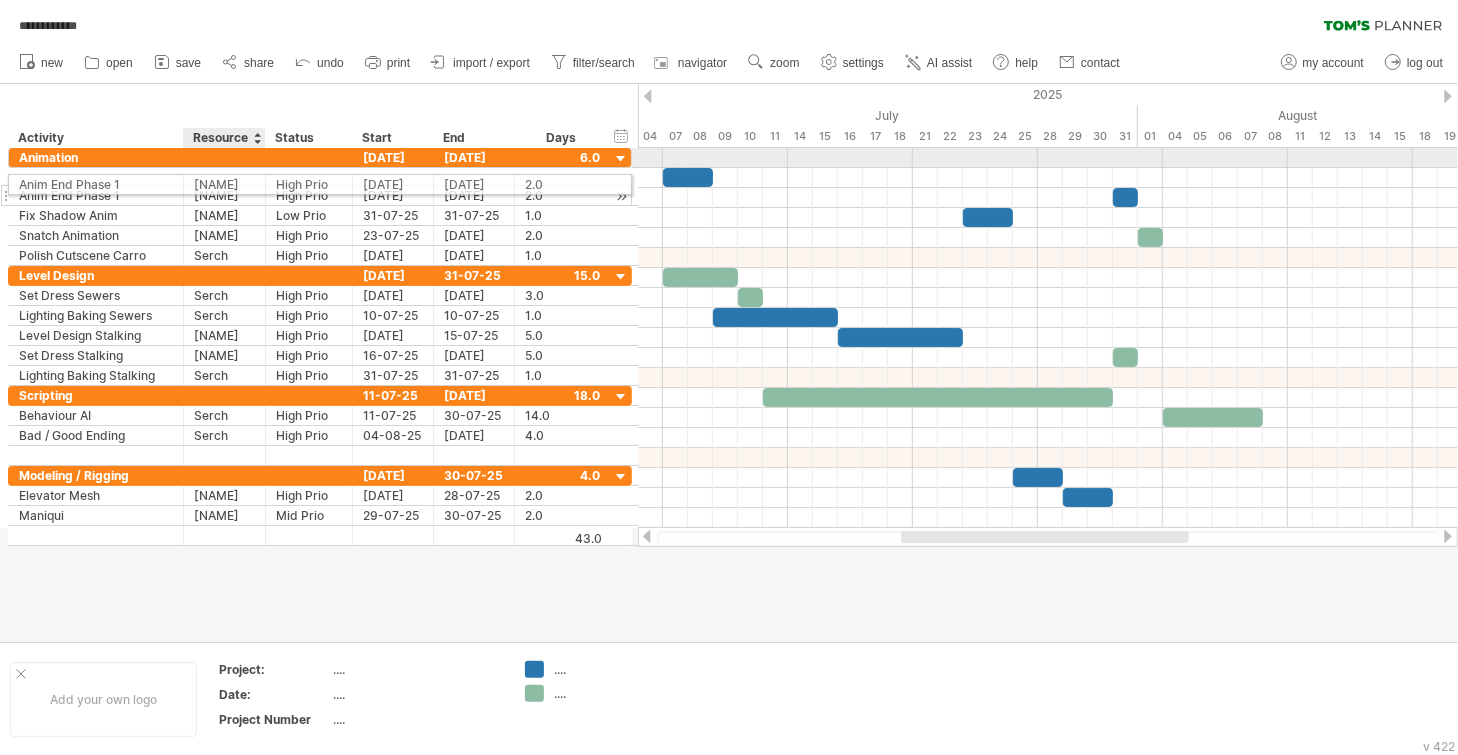 click on "**********" at bounding box center (320, 207) 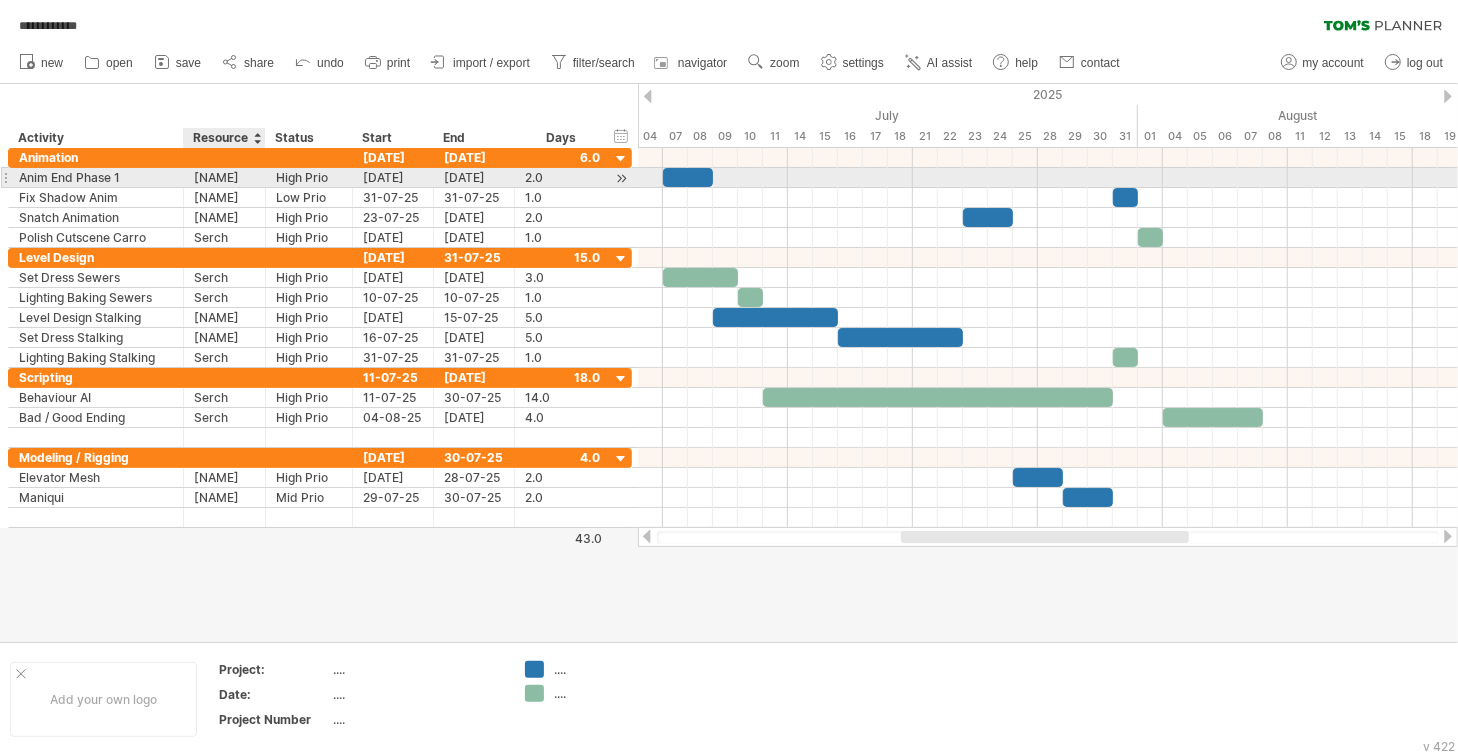 click on "[NAME]" at bounding box center (96, 177) 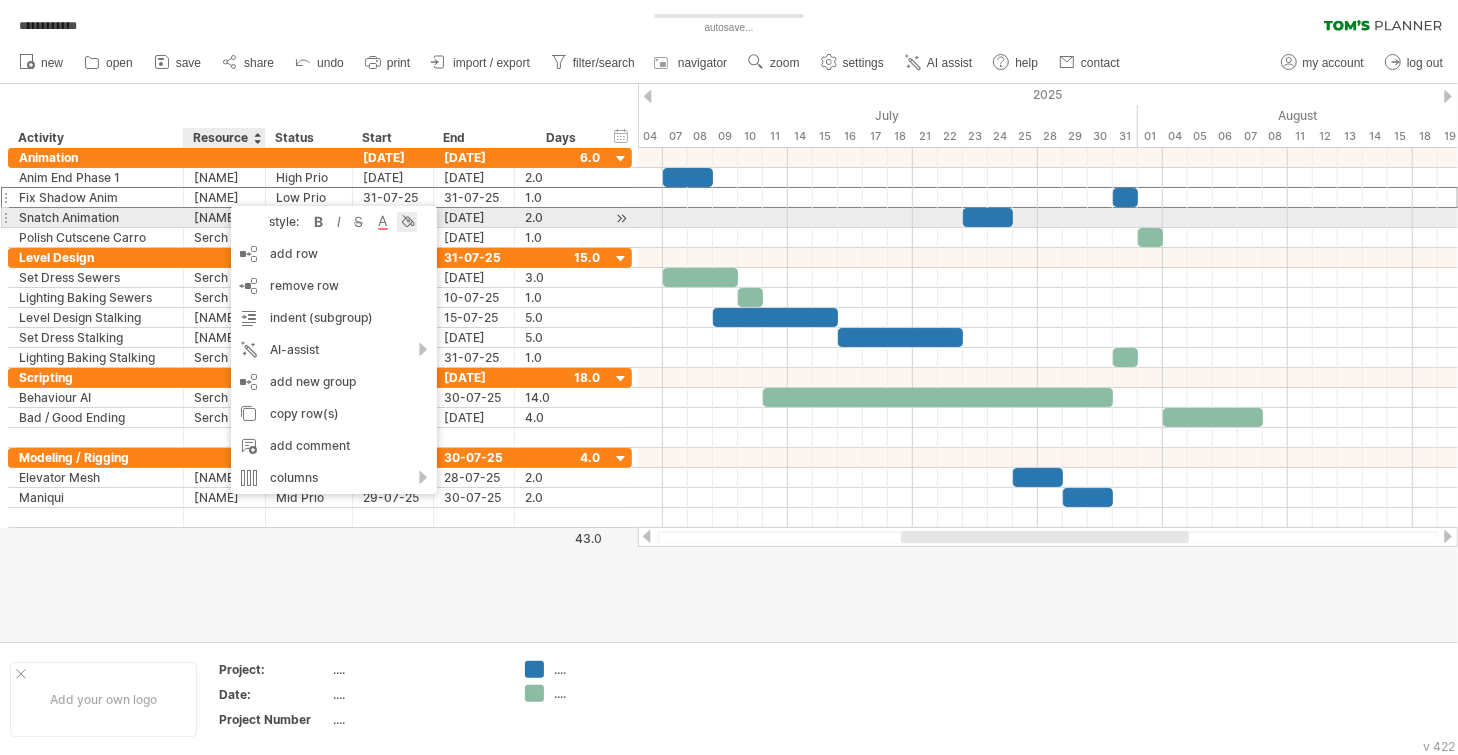 click at bounding box center [407, 222] 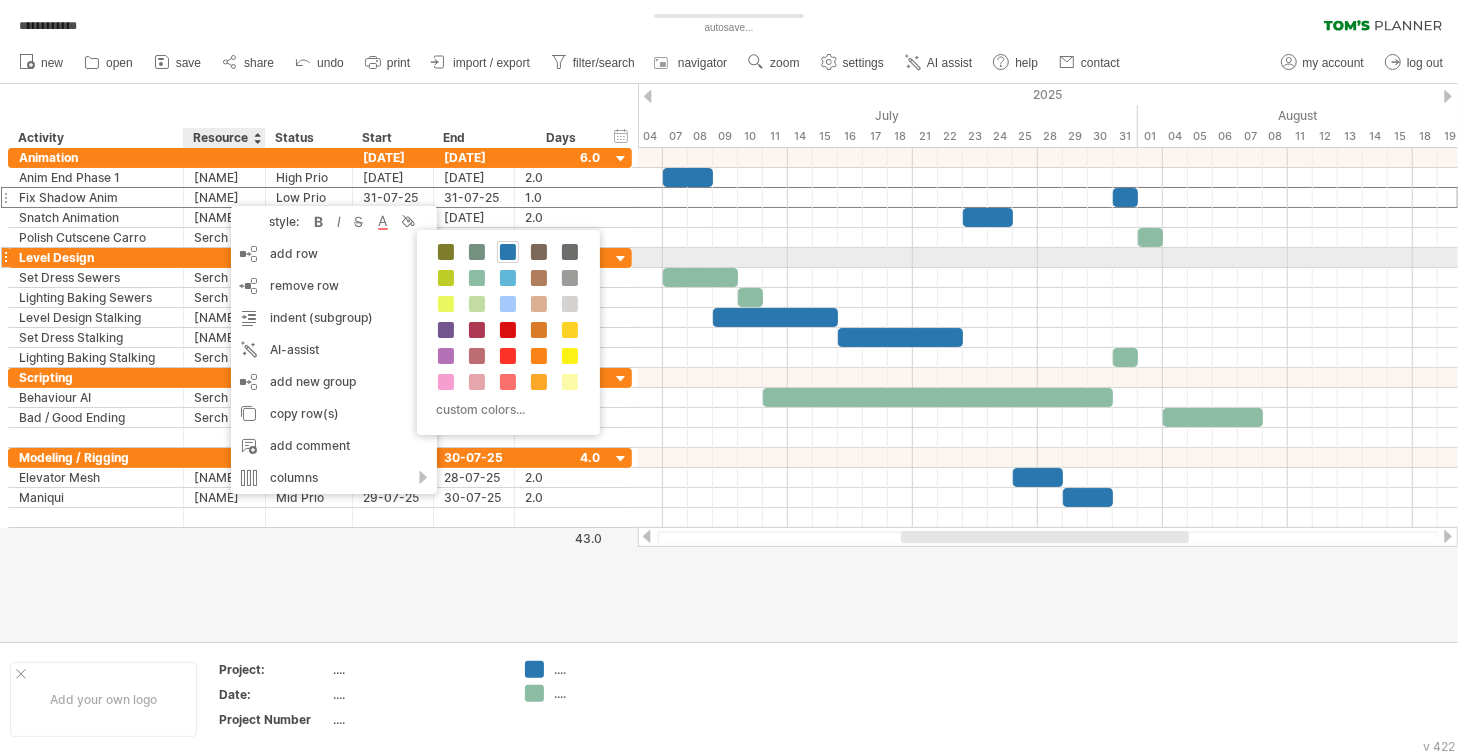 click at bounding box center [508, 252] 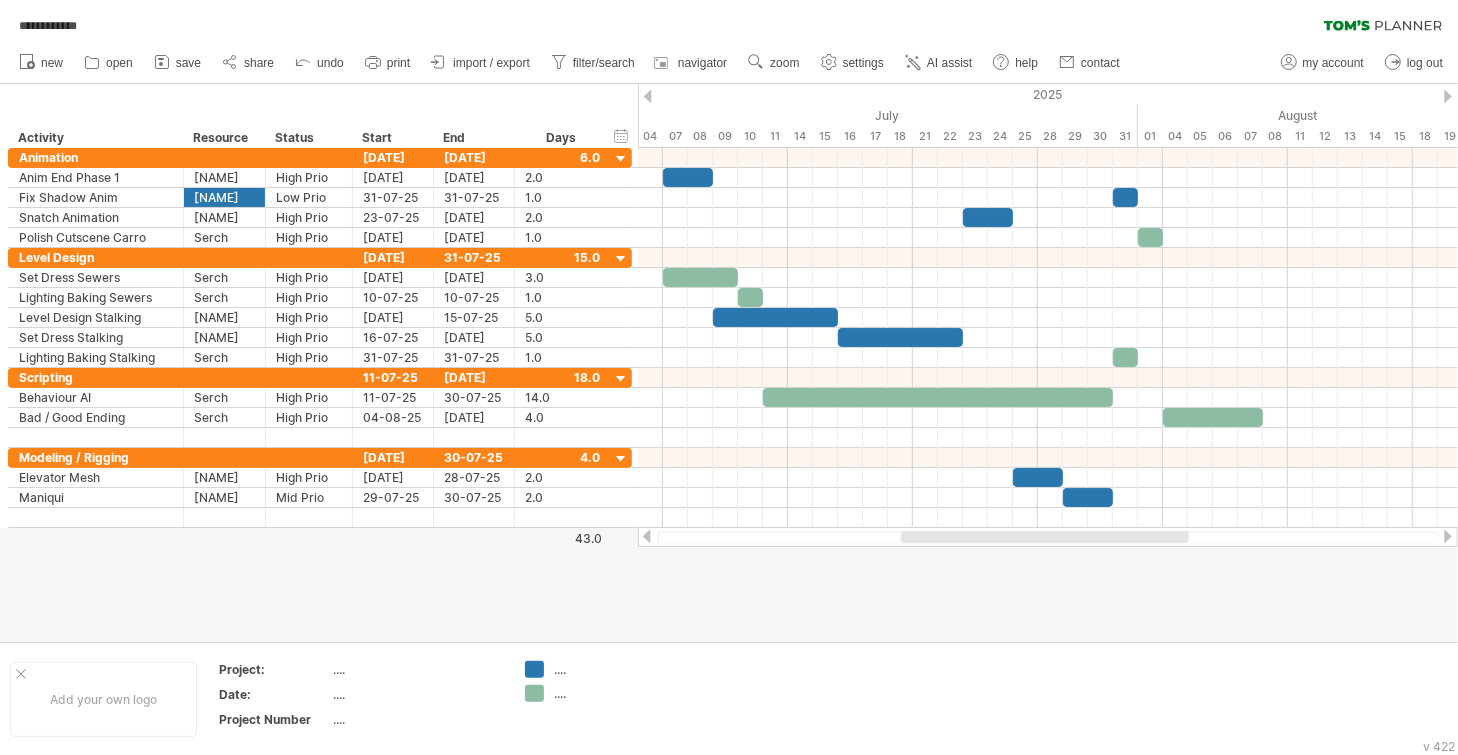 click at bounding box center (729, 363) 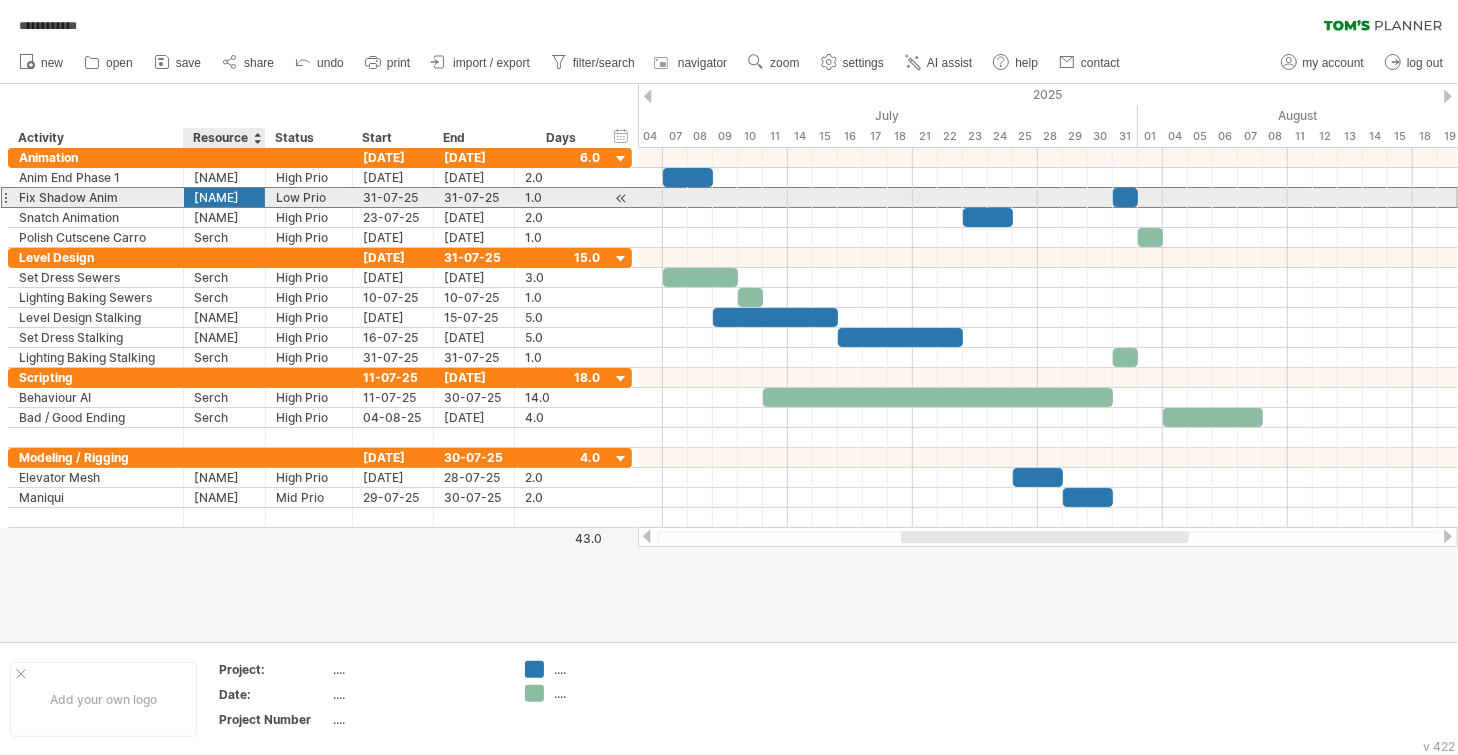 click on "[NAME]" at bounding box center (224, 197) 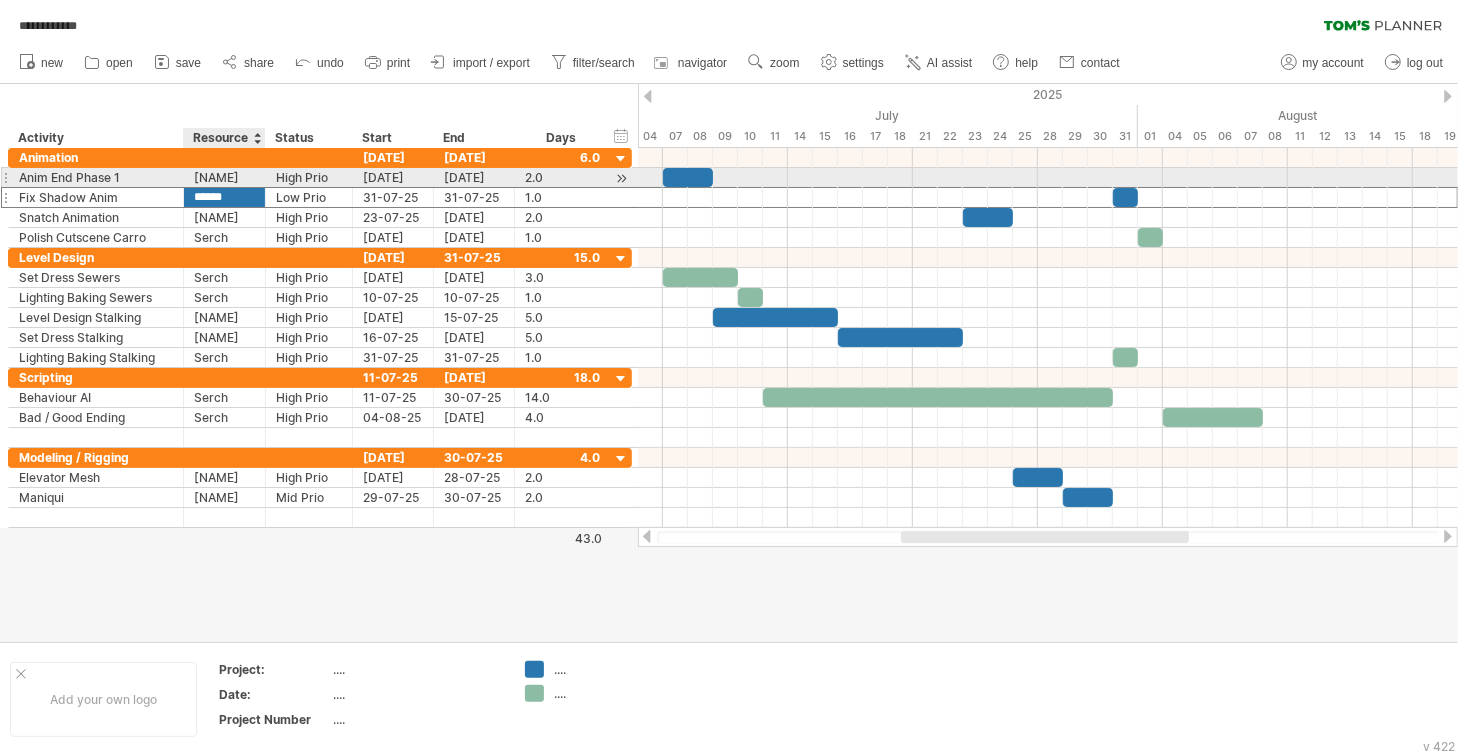 click on "[NAME]" at bounding box center [96, 177] 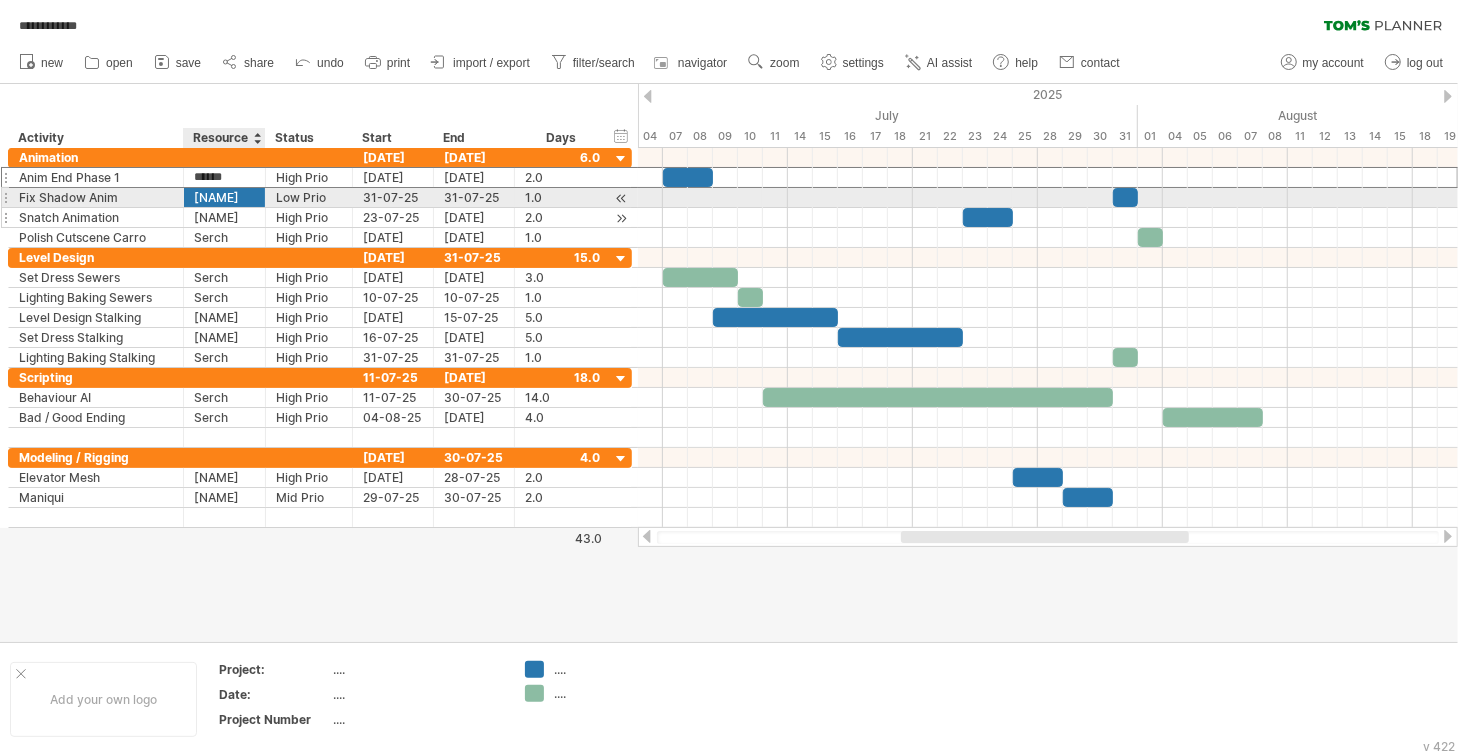 click on "[NAME]" at bounding box center [96, 217] 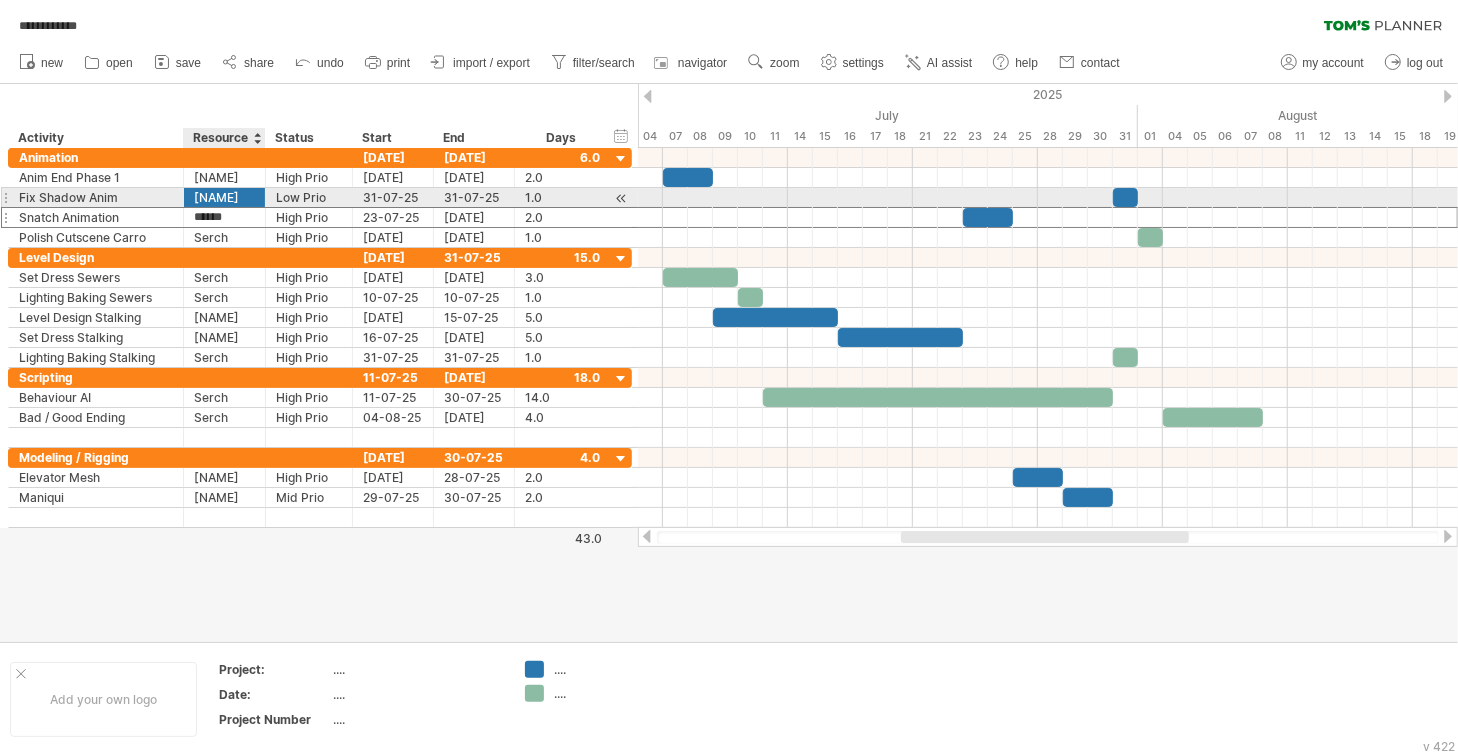 click on "[NAME]" at bounding box center (224, 197) 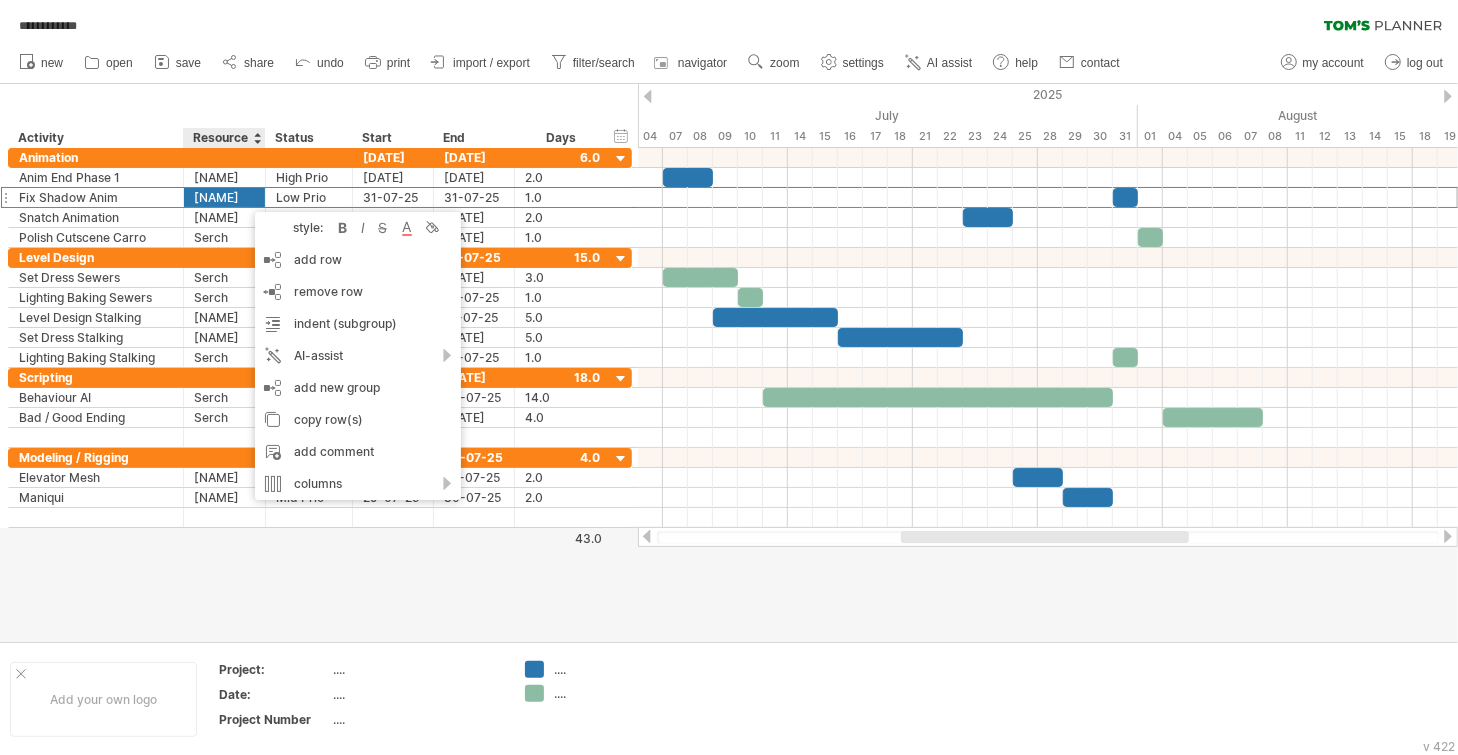 click at bounding box center [729, 363] 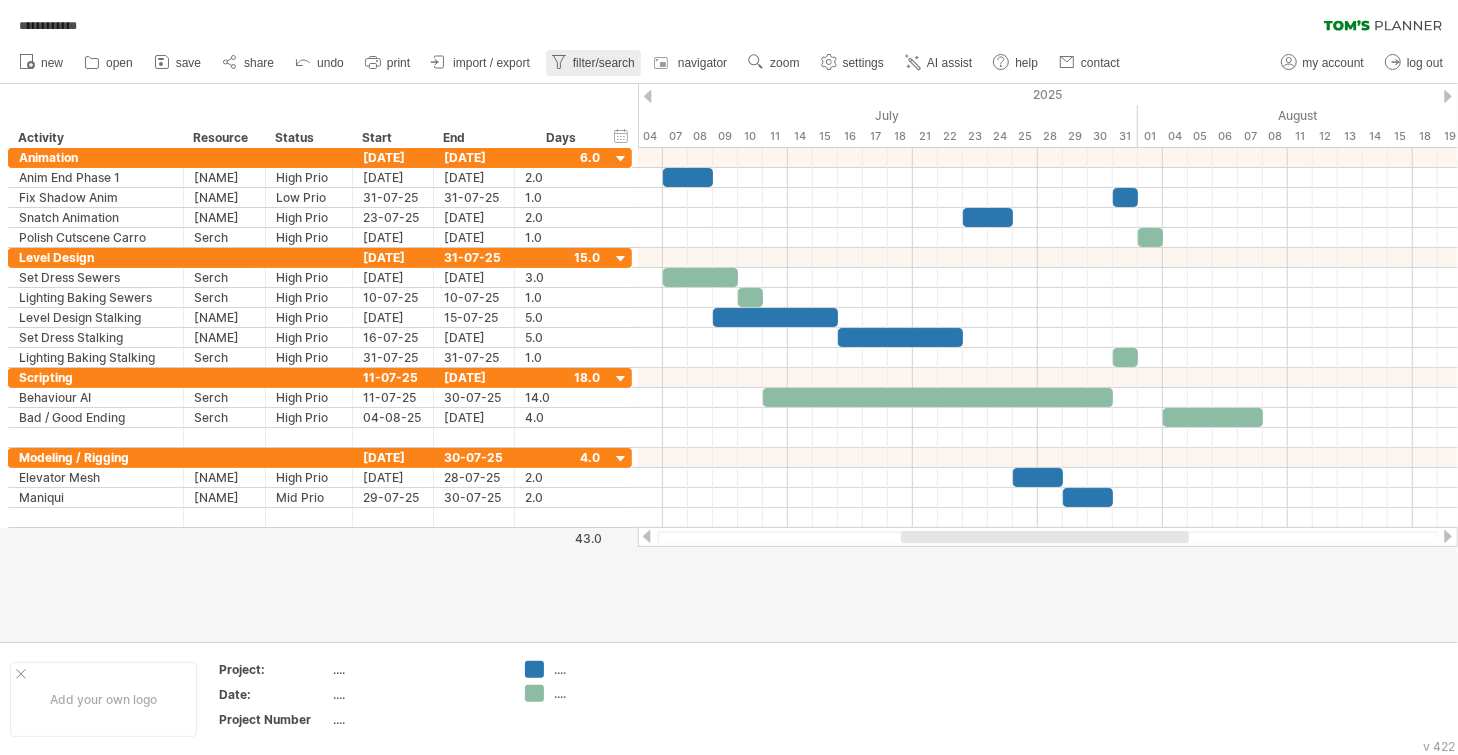 click on "filter/search" at bounding box center [604, 63] 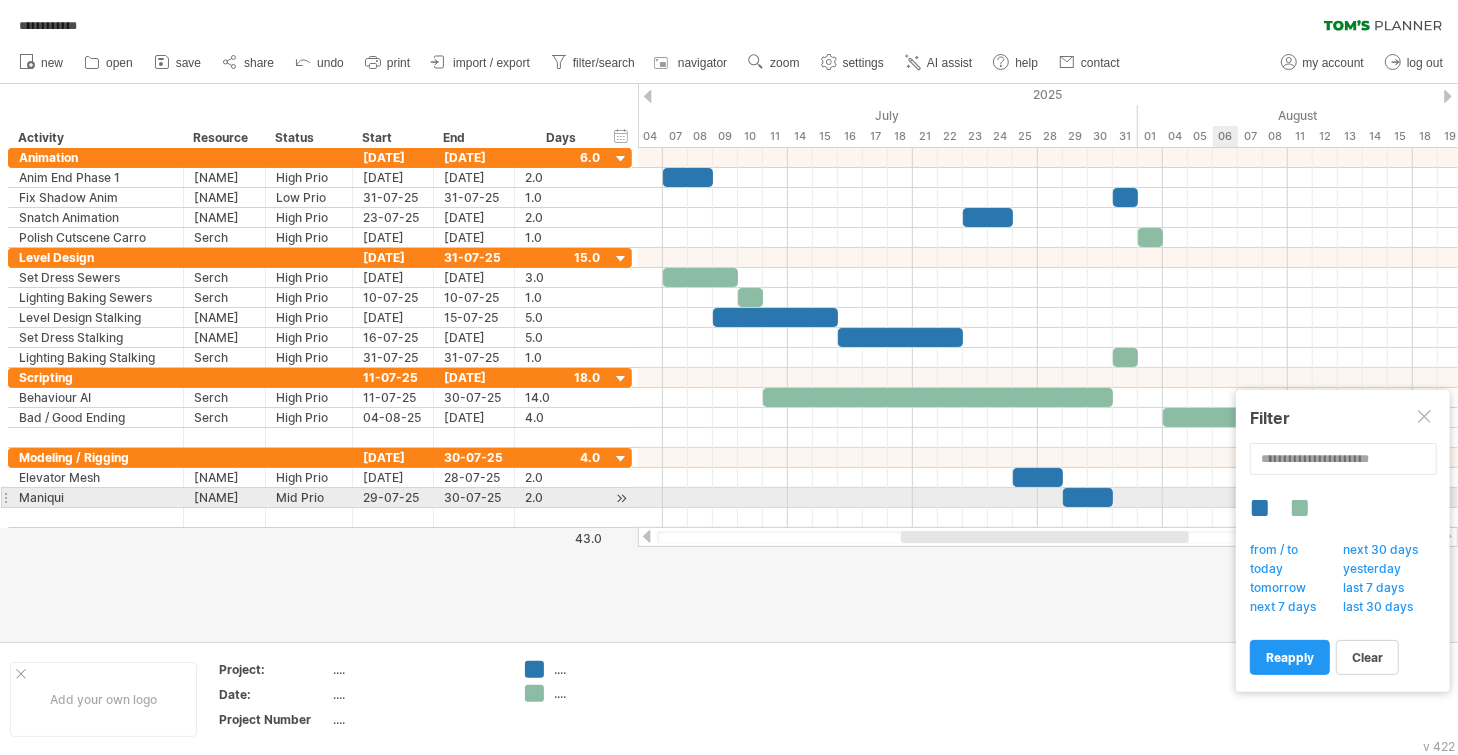 click at bounding box center [1260, 508] 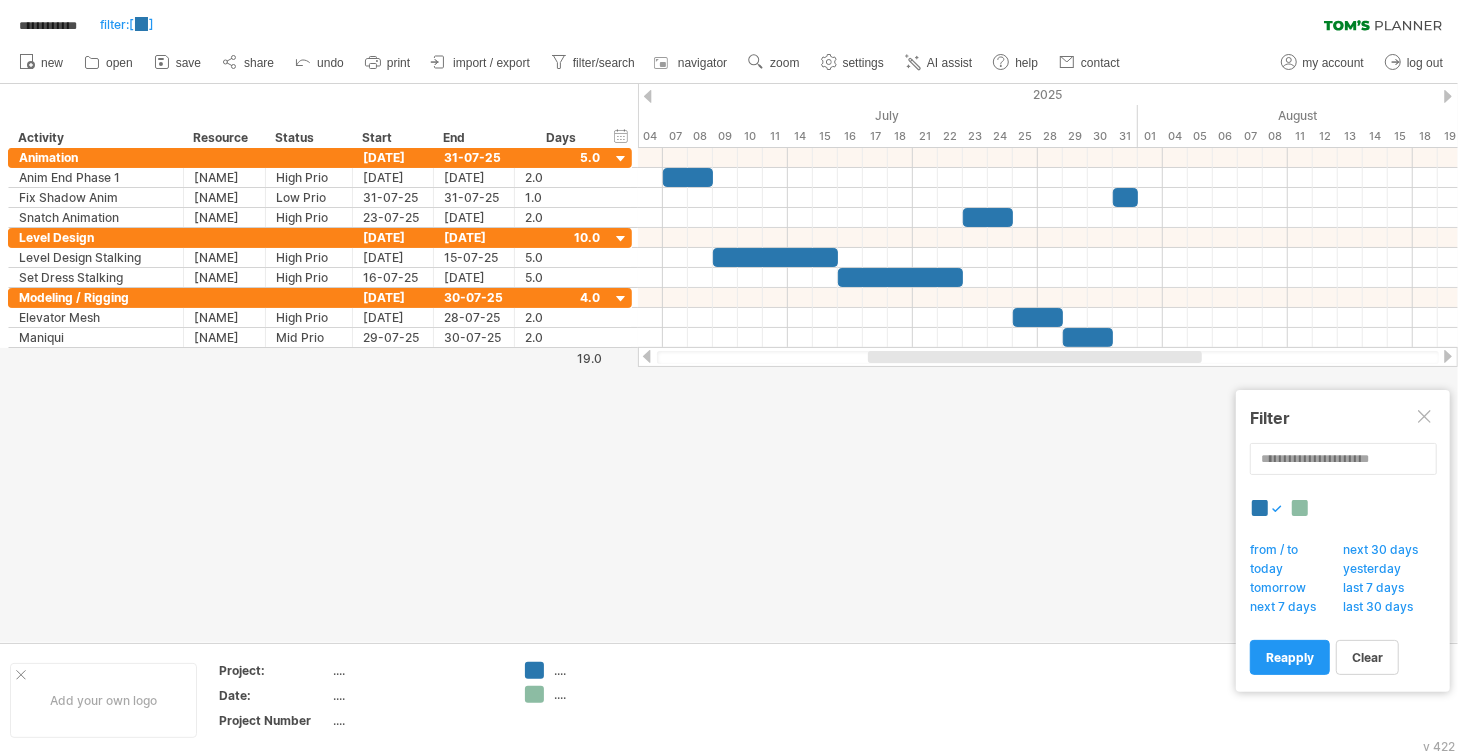 click at bounding box center [1300, 508] 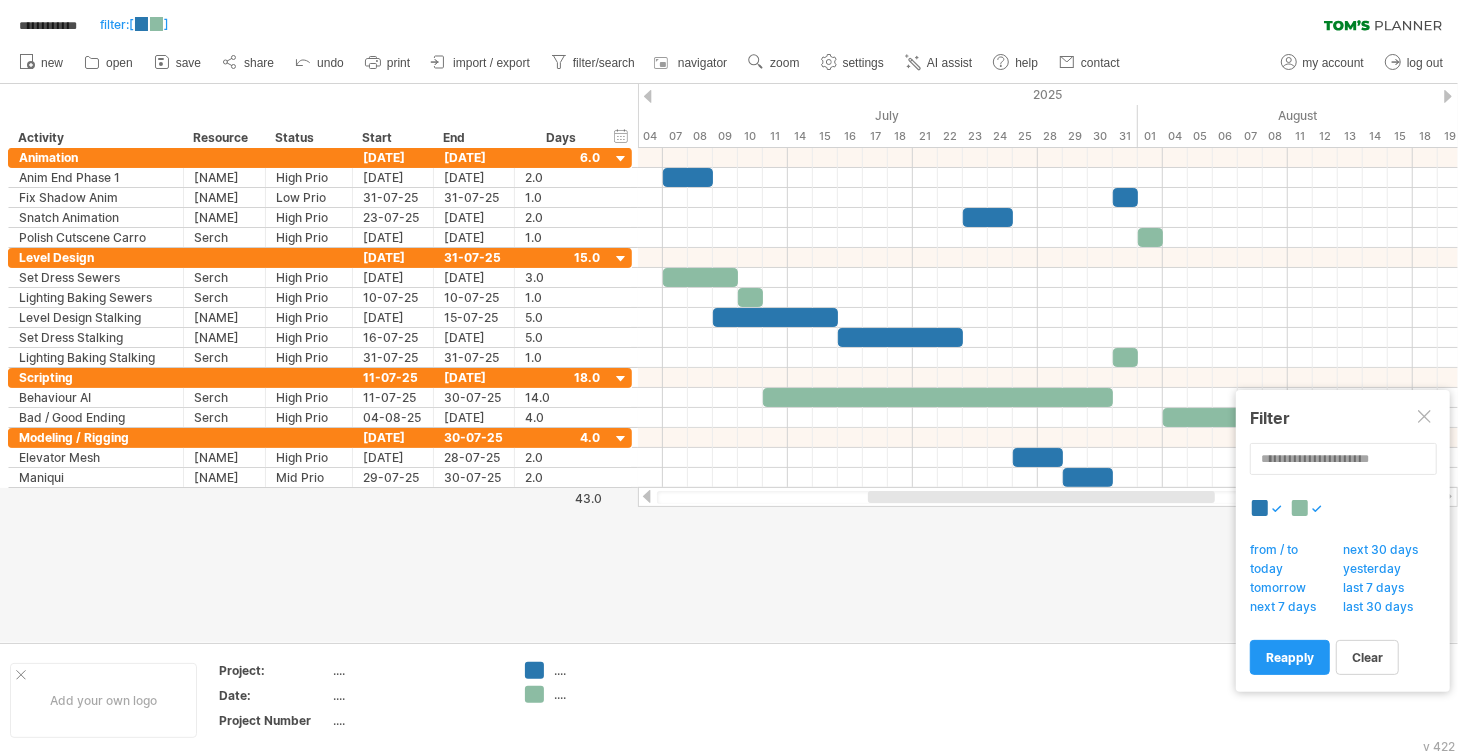 click at bounding box center (1260, 508) 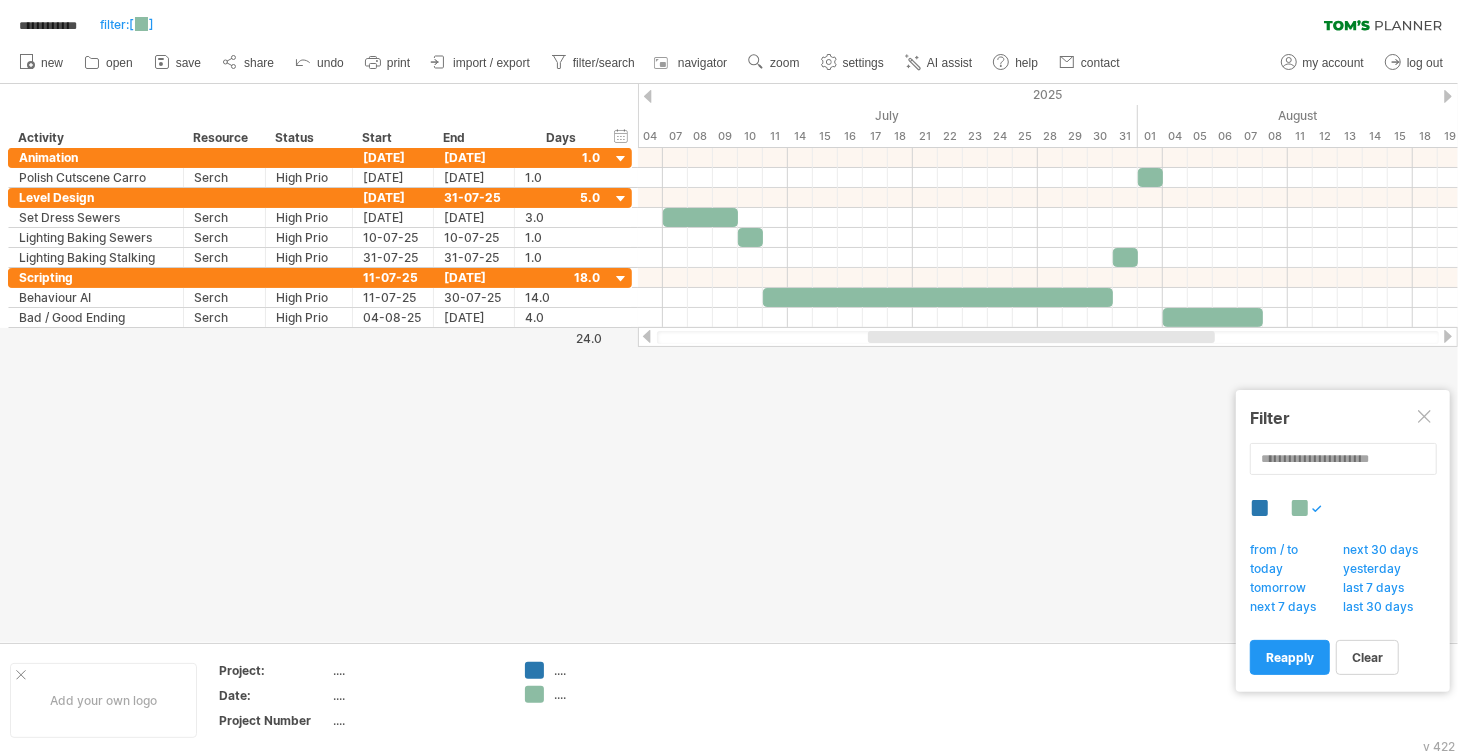 click at bounding box center (1300, 508) 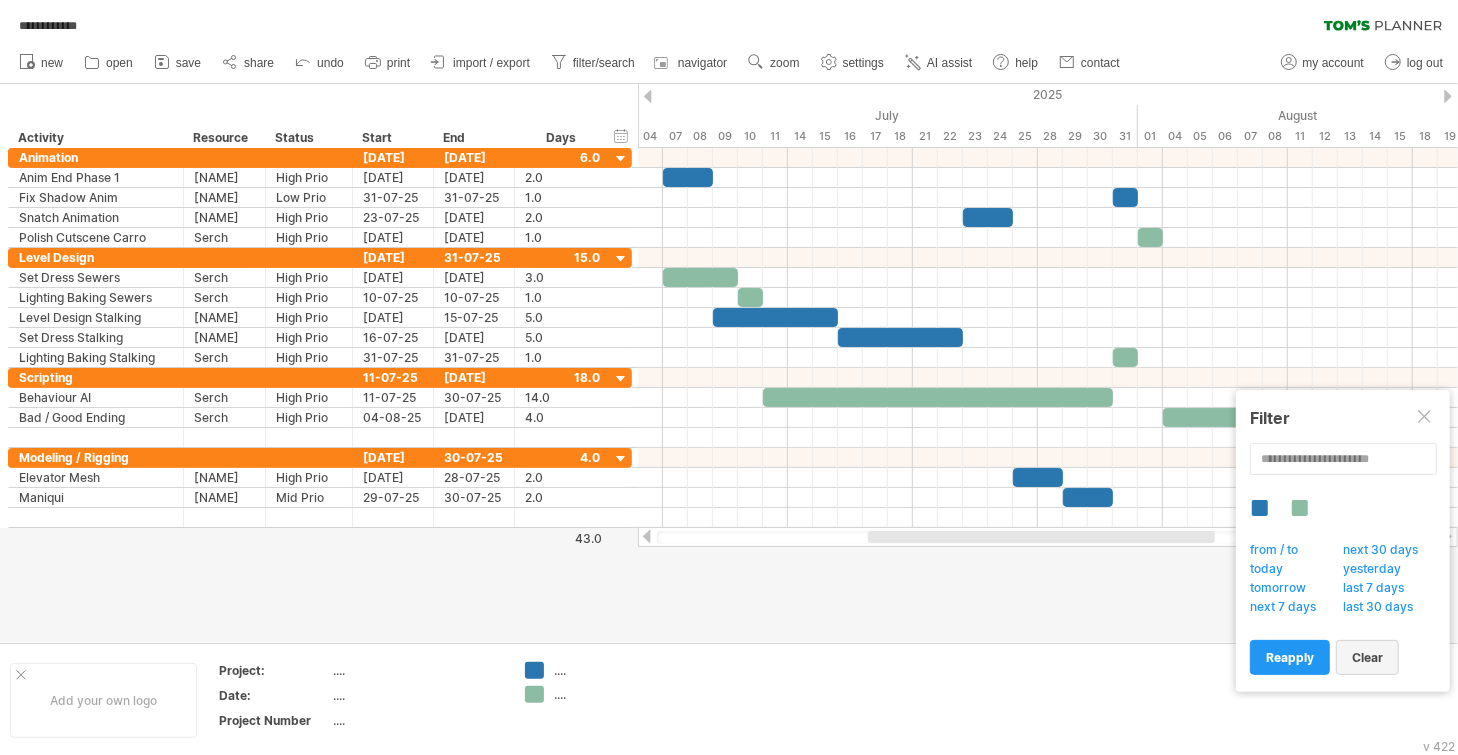 click on "clear" at bounding box center (1367, 657) 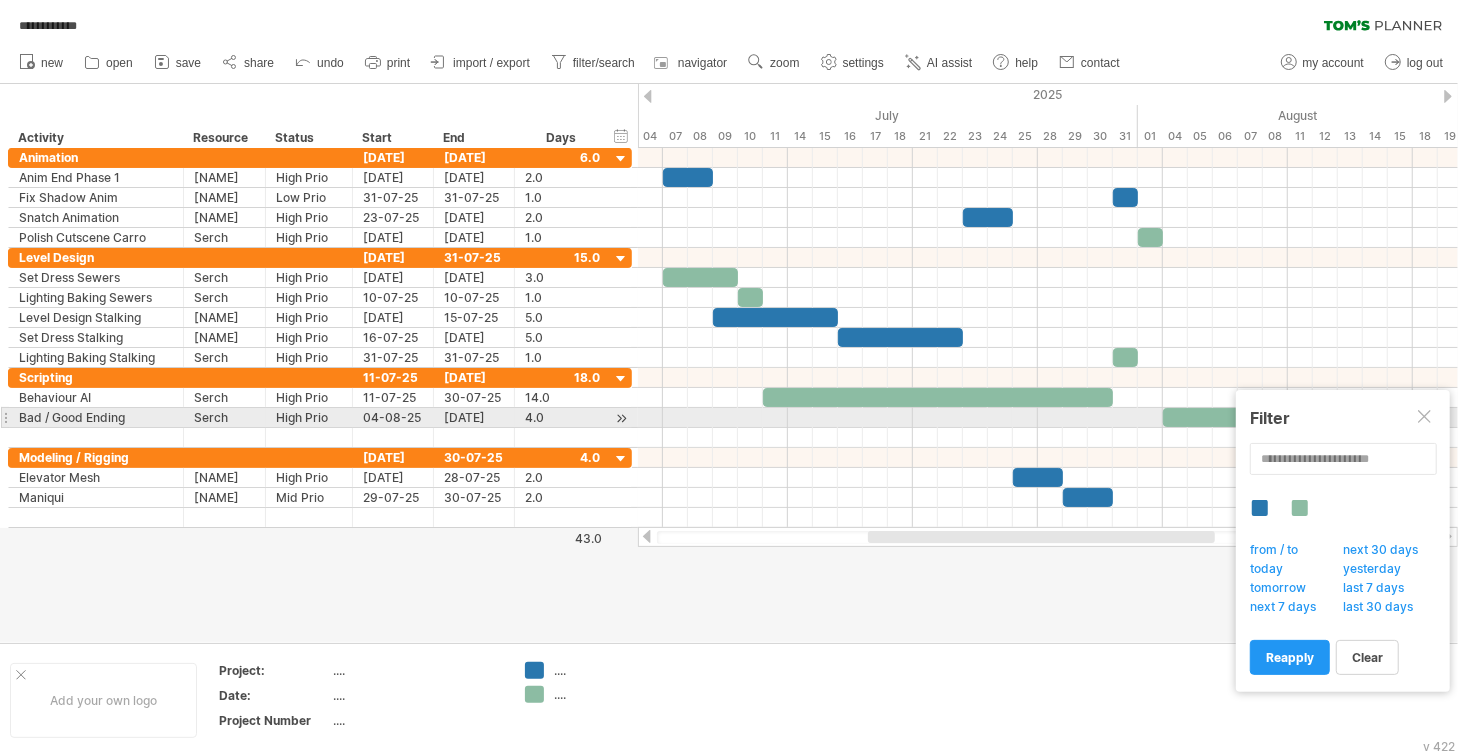 click at bounding box center (1426, 418) 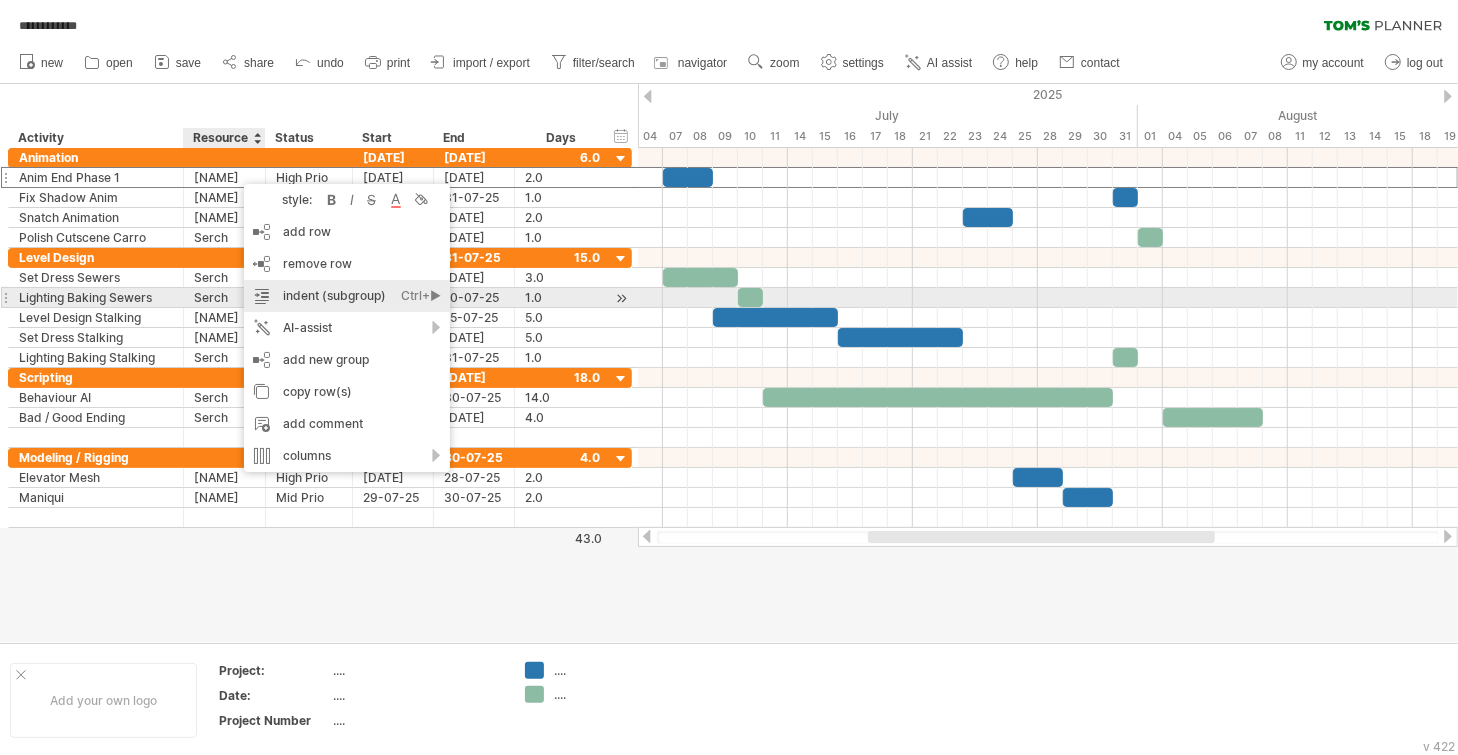 click on "indent (subgroup) Ctrl+► Cmd+►" at bounding box center [347, 296] 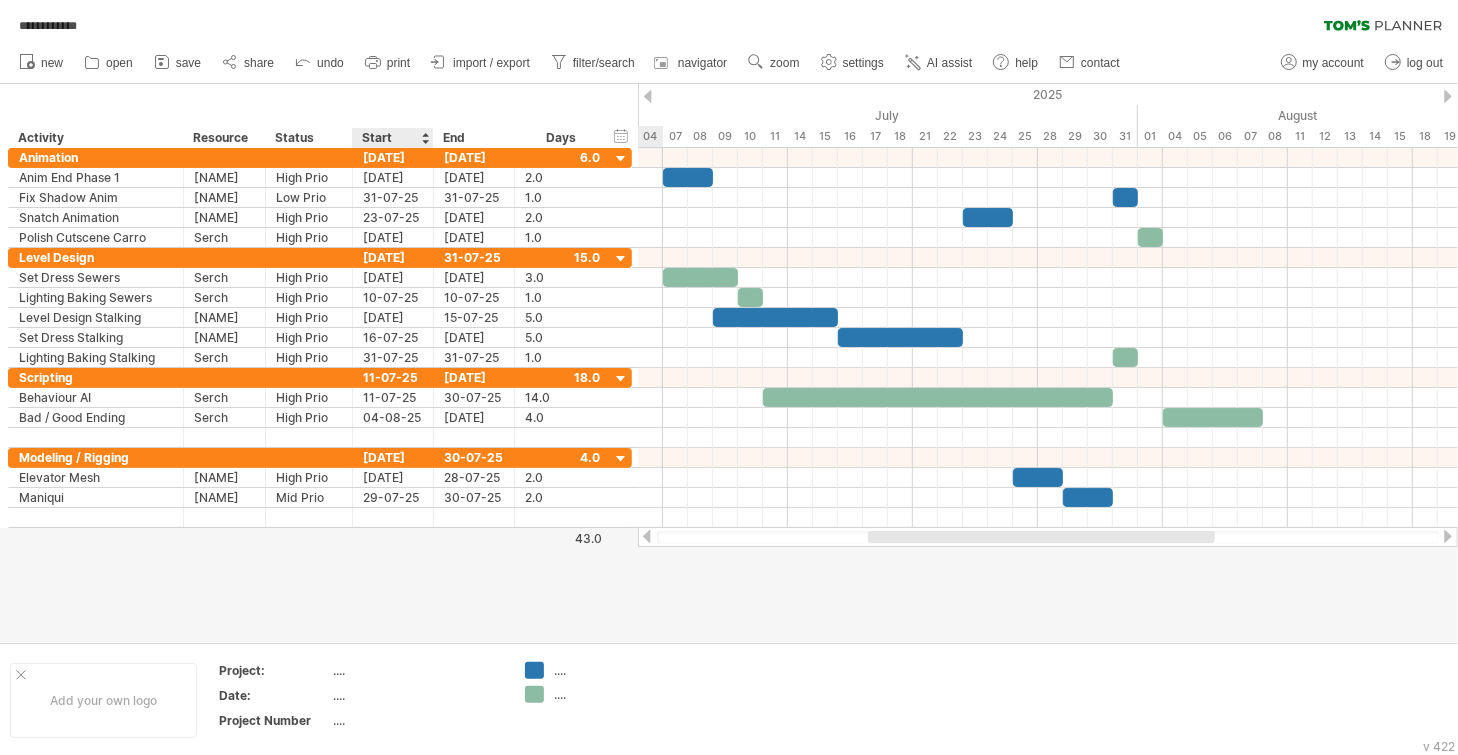 click at bounding box center [729, 363] 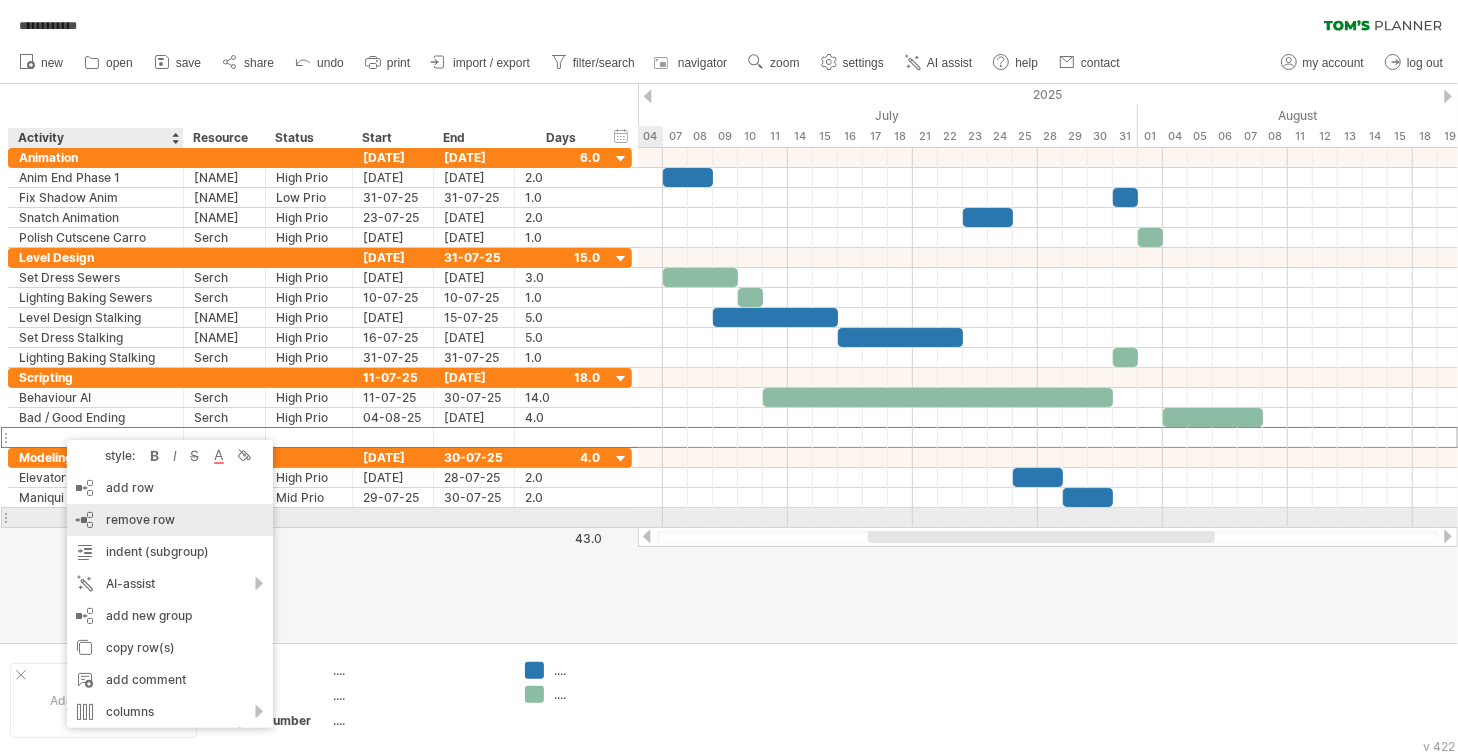 click on "remove row remove selected rows" at bounding box center [170, 520] 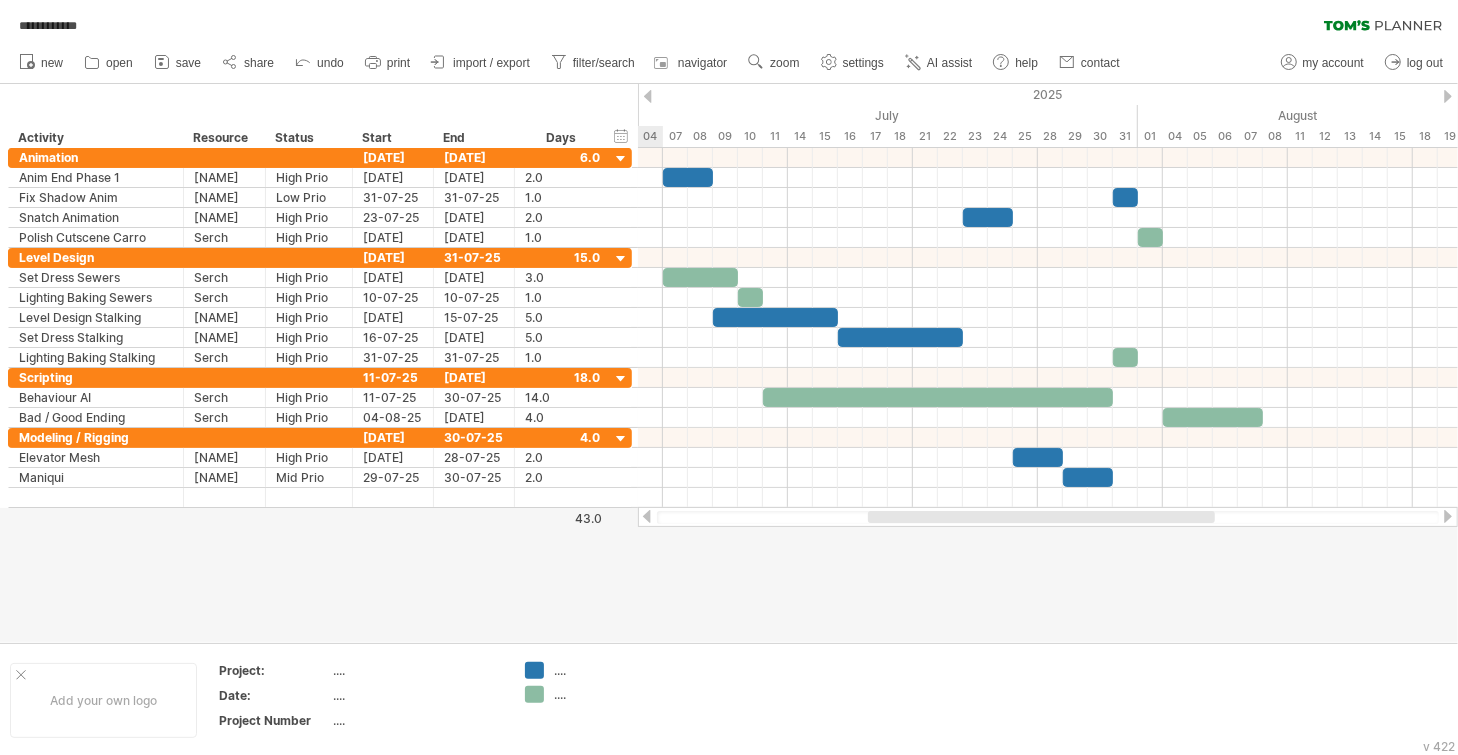 click at bounding box center [729, 363] 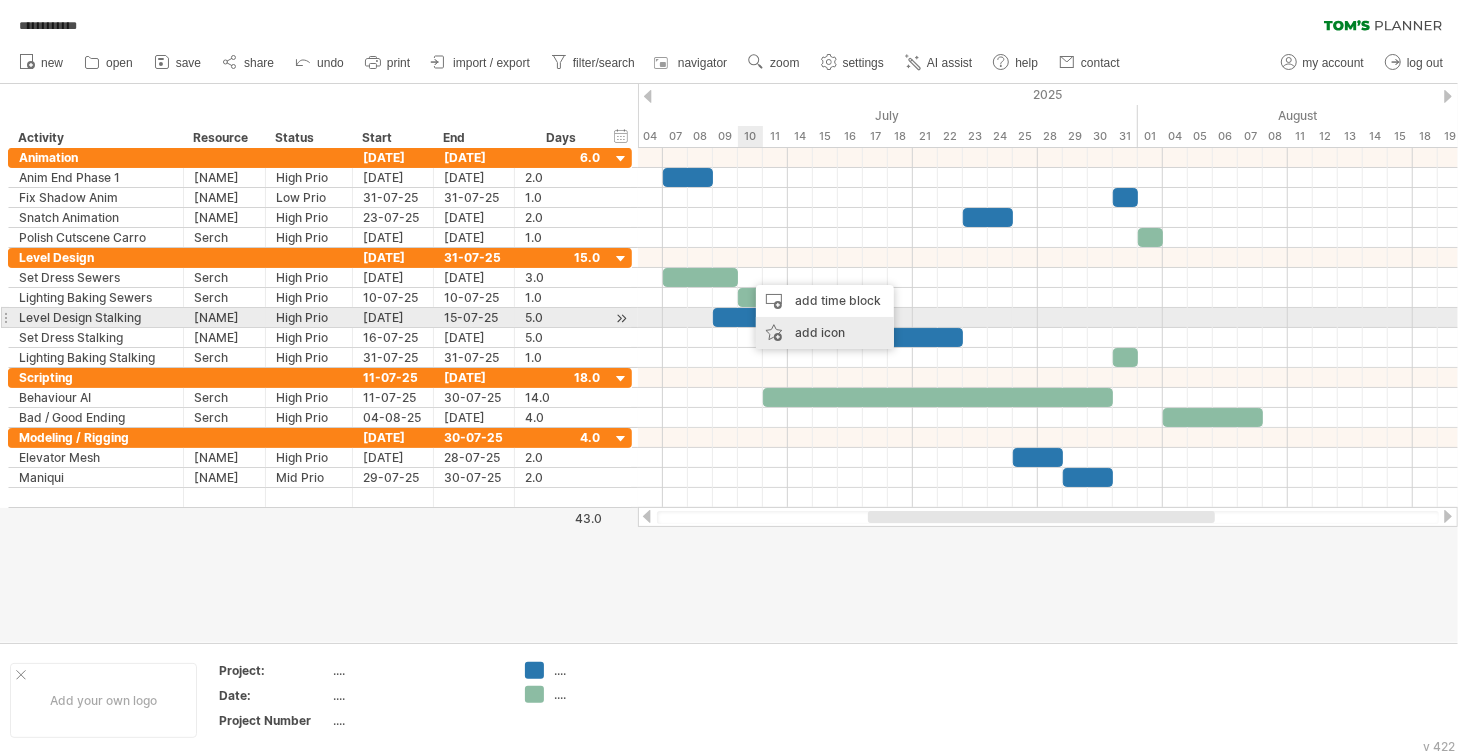 click on "add icon" at bounding box center (825, 333) 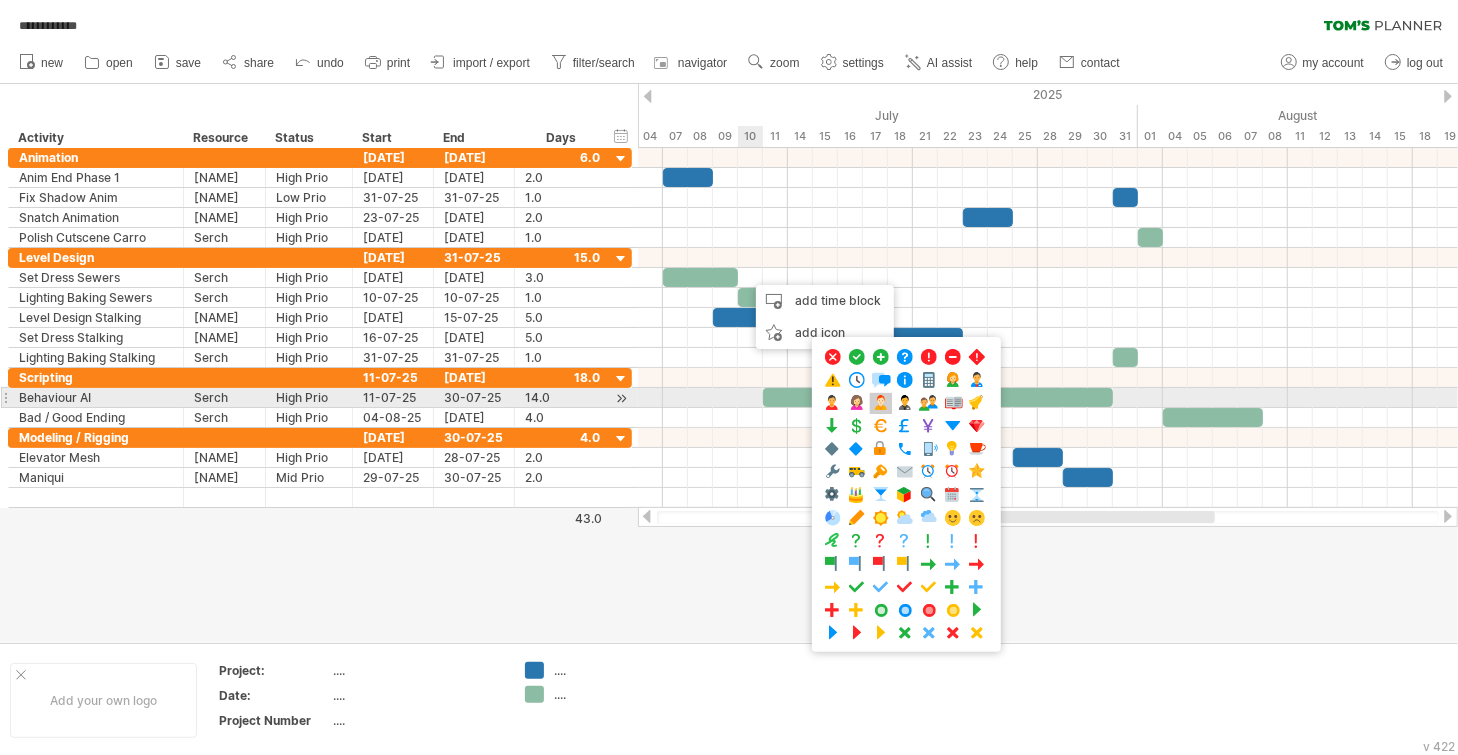 click at bounding box center [881, 403] 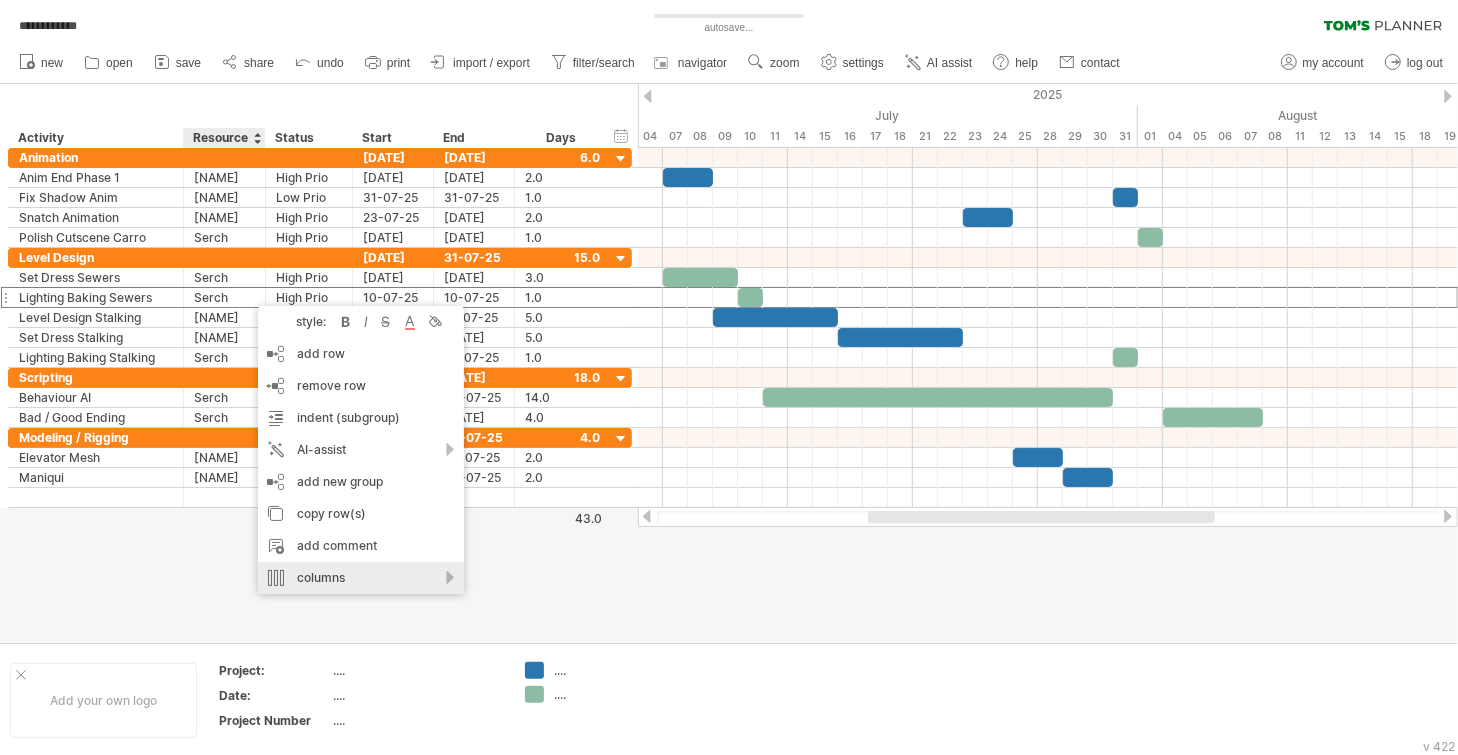 click on "columns" at bounding box center [361, 578] 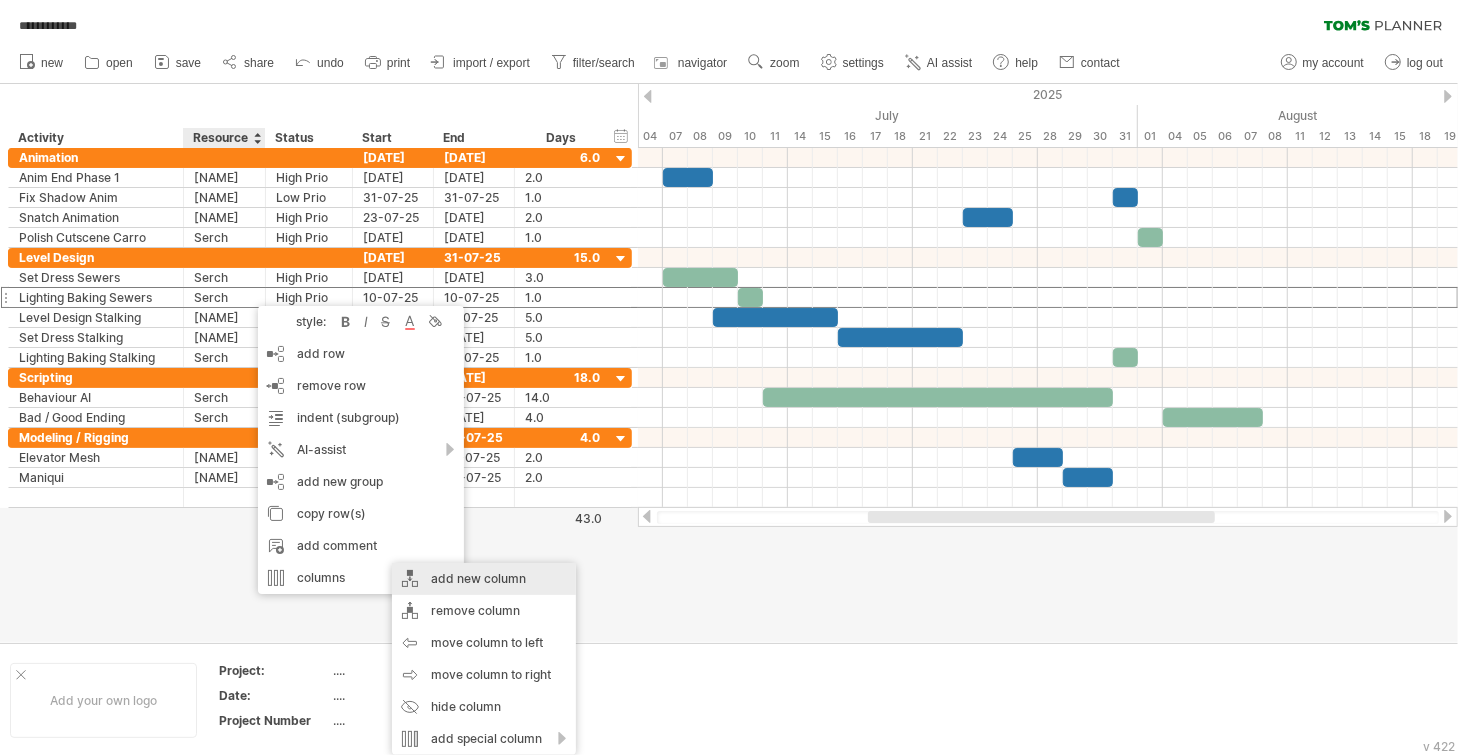 click on "add new column" at bounding box center [484, 579] 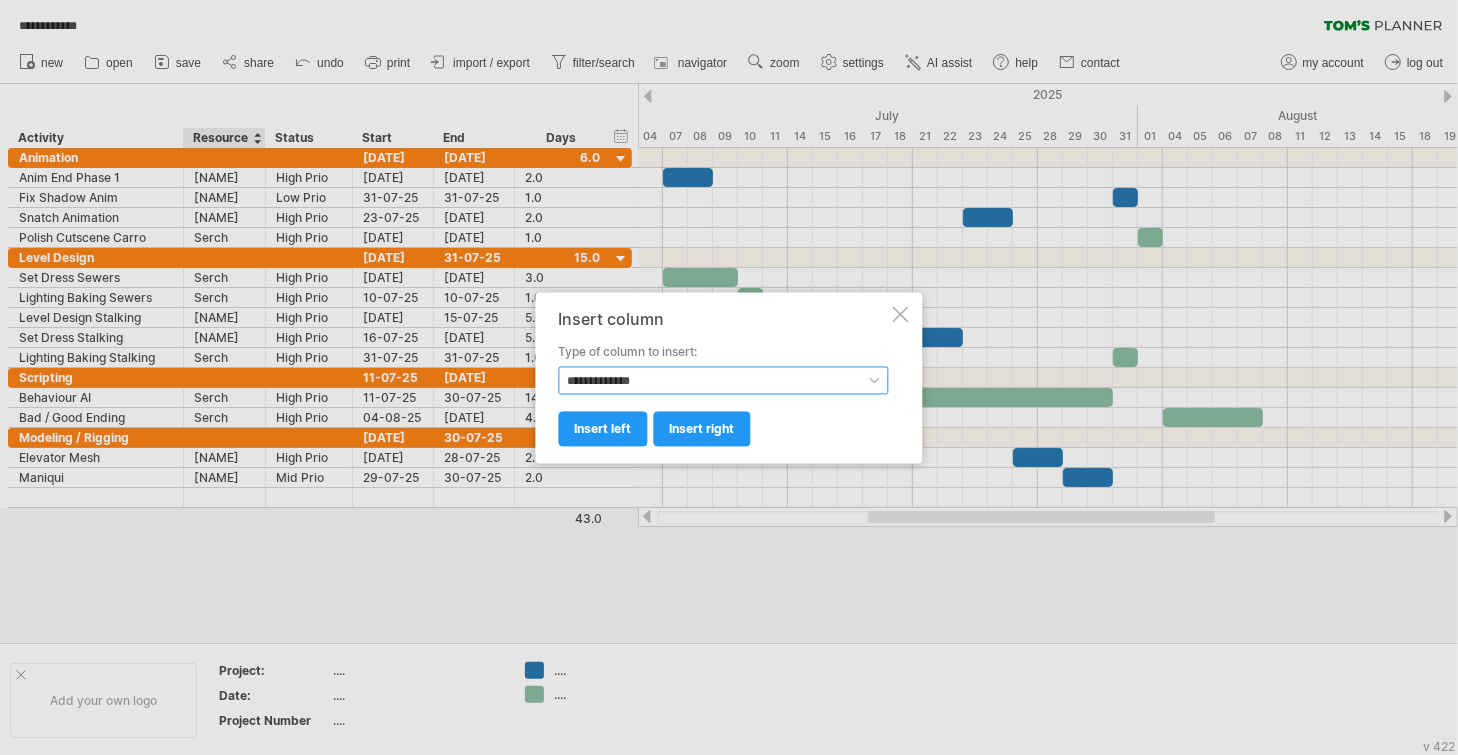 click on "**********" at bounding box center [724, 380] 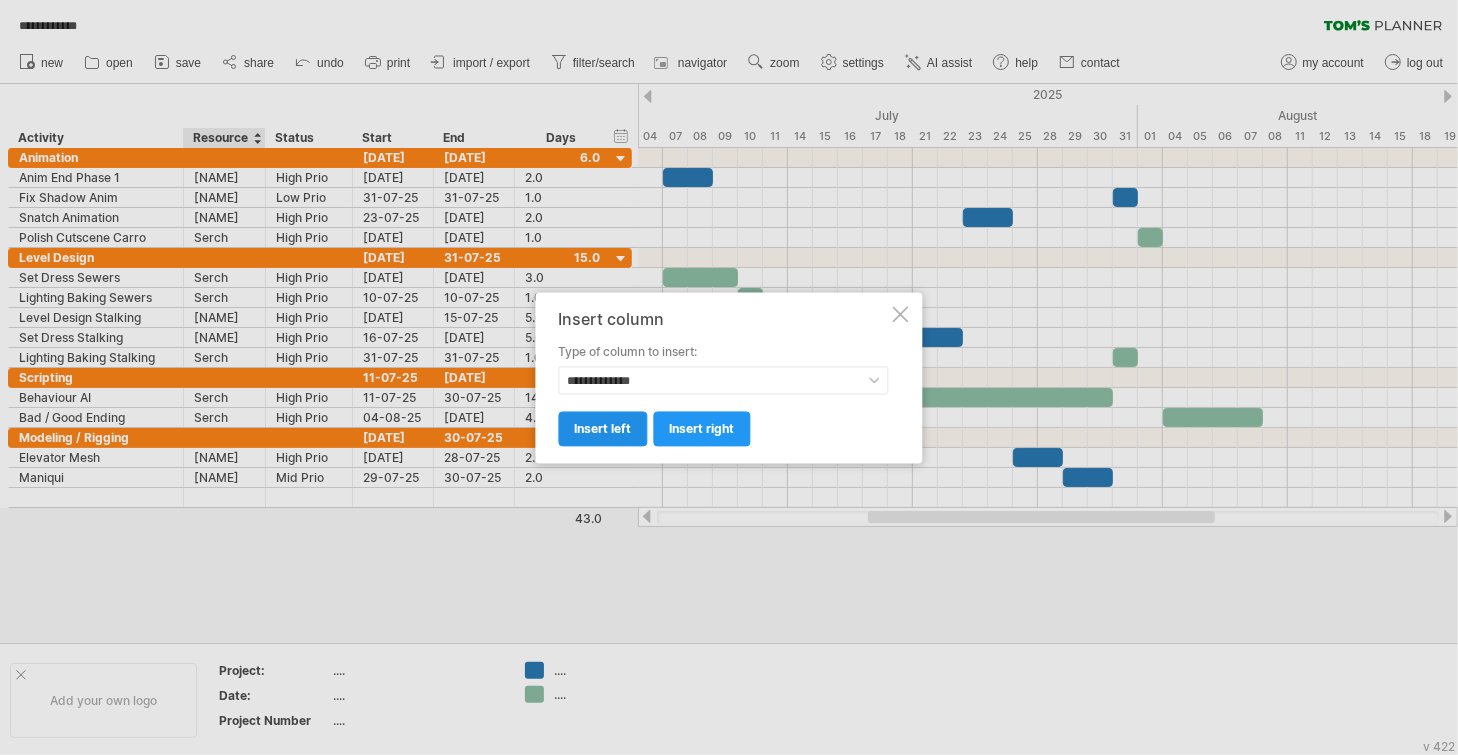 click on "insert left" at bounding box center (603, 428) 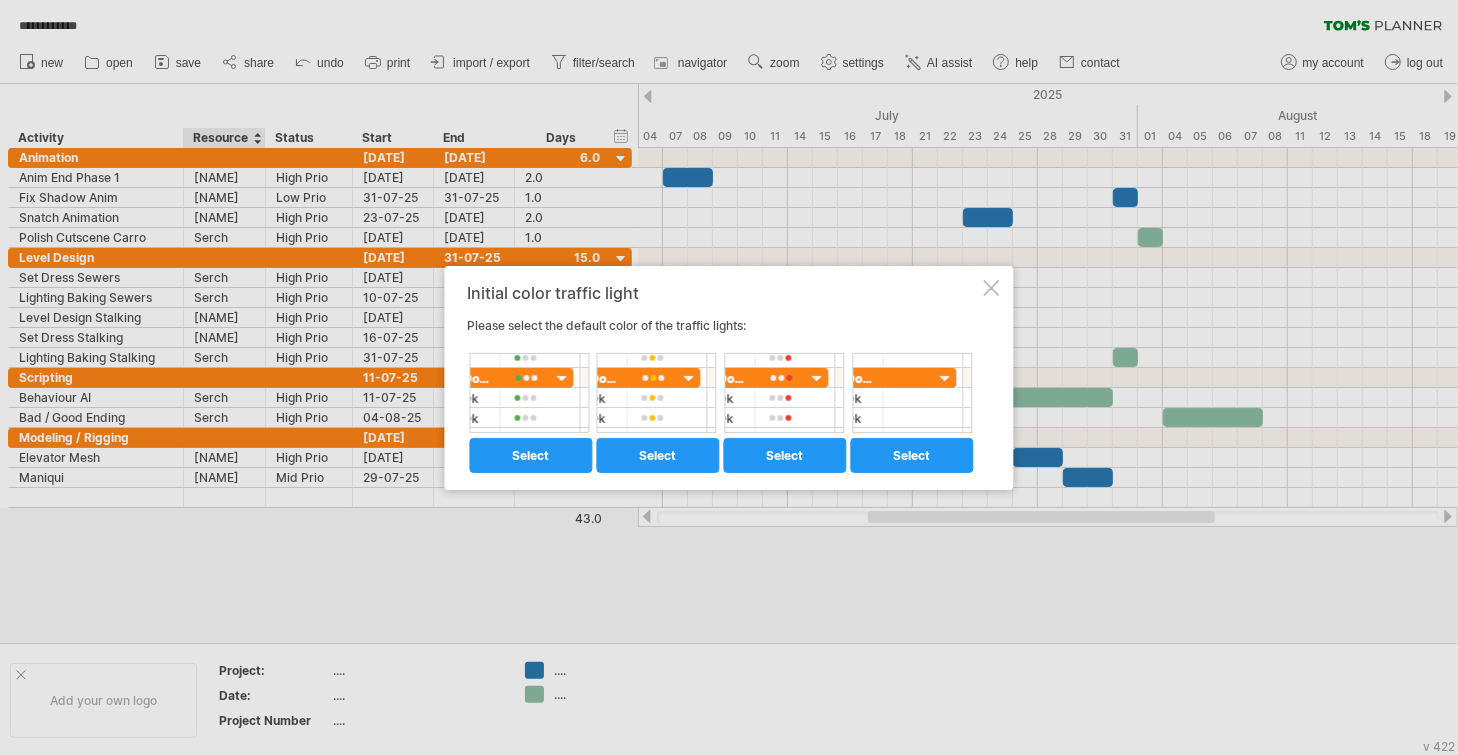 click at bounding box center (992, 288) 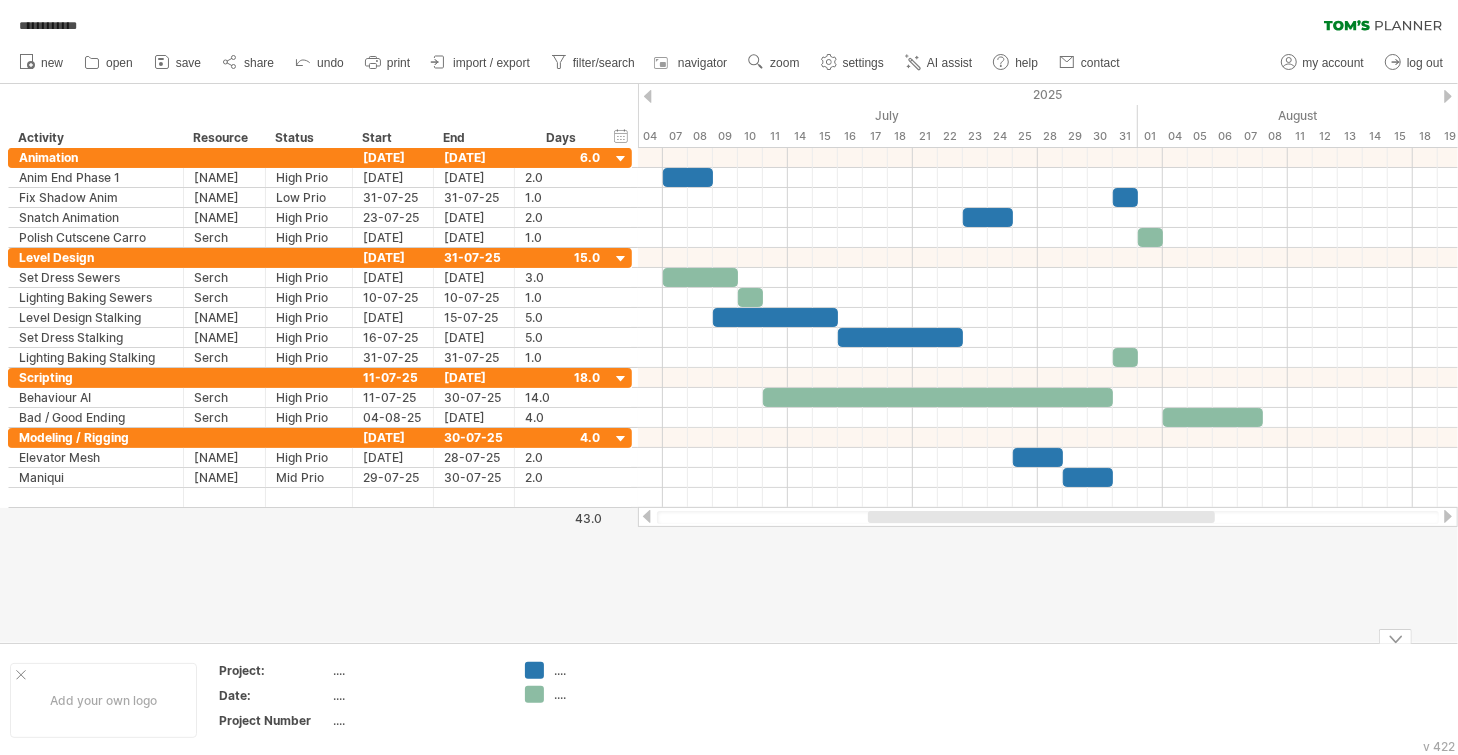 click at bounding box center (729, 363) 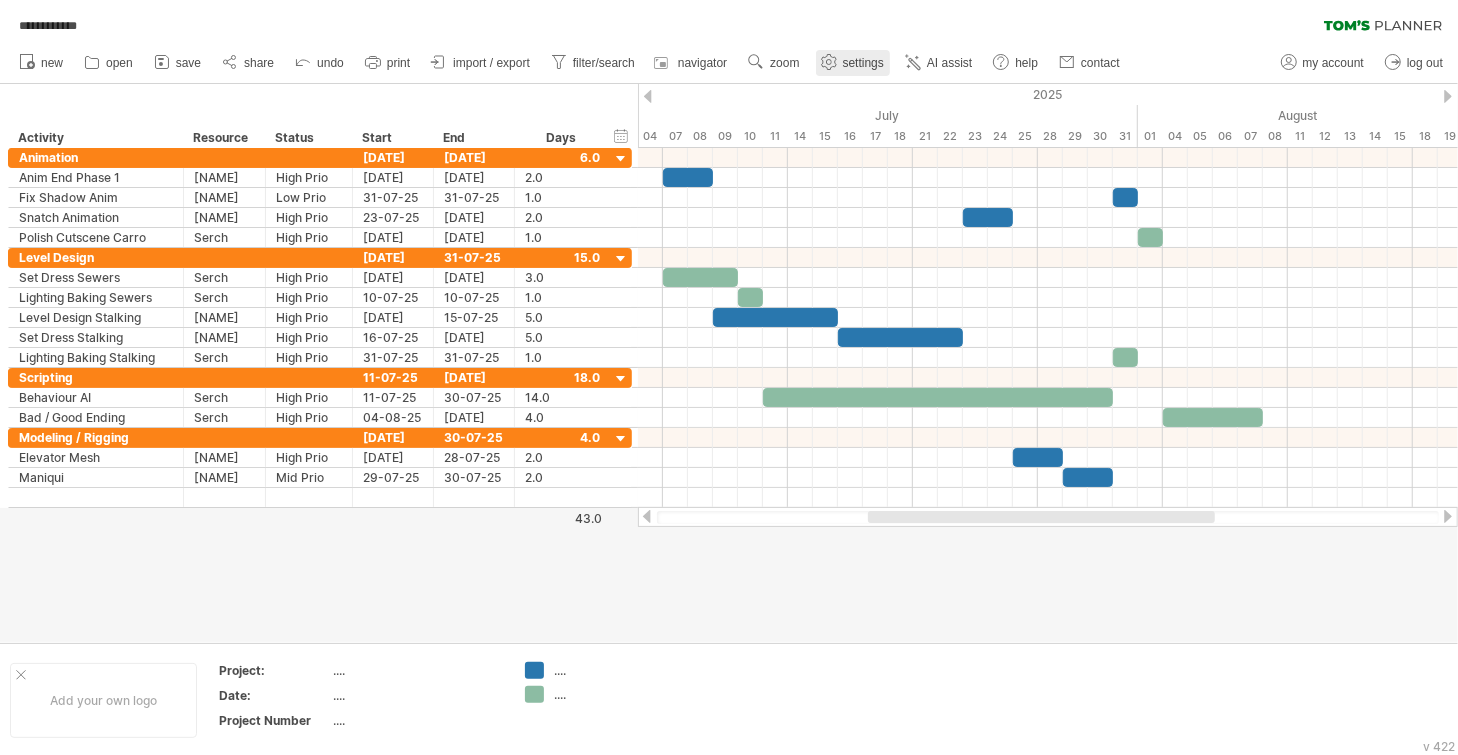 click on "settings" at bounding box center (863, 63) 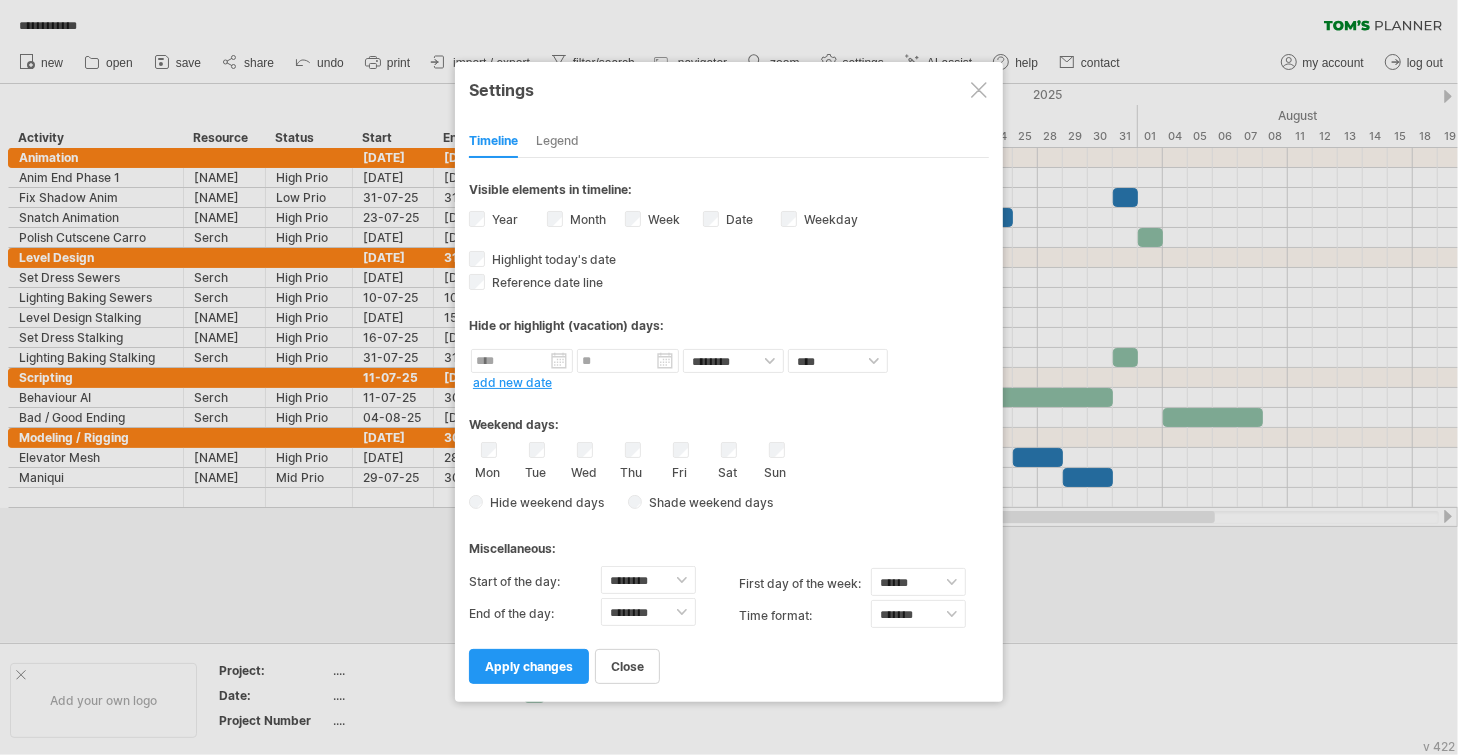 click on "Legend" at bounding box center [557, 142] 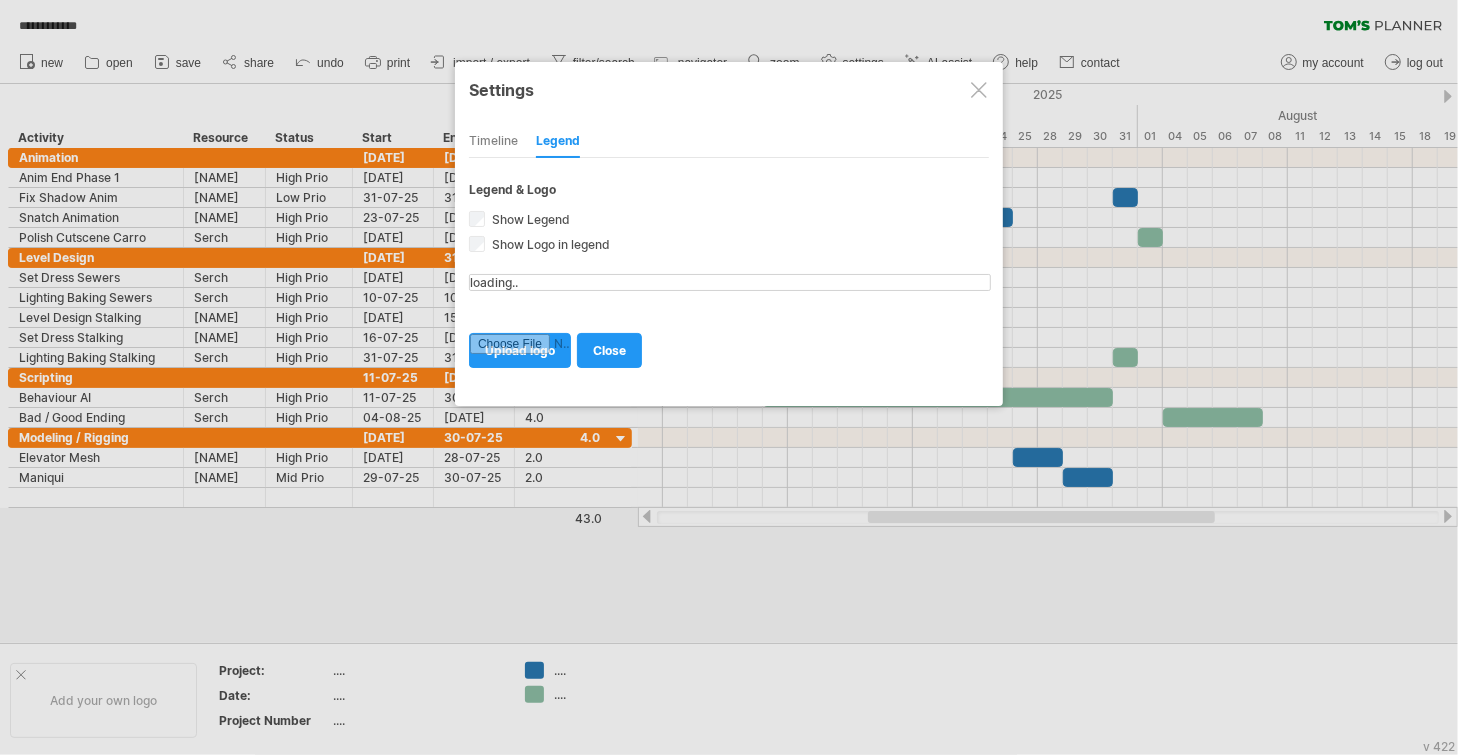 click on "Timeline" at bounding box center [493, 142] 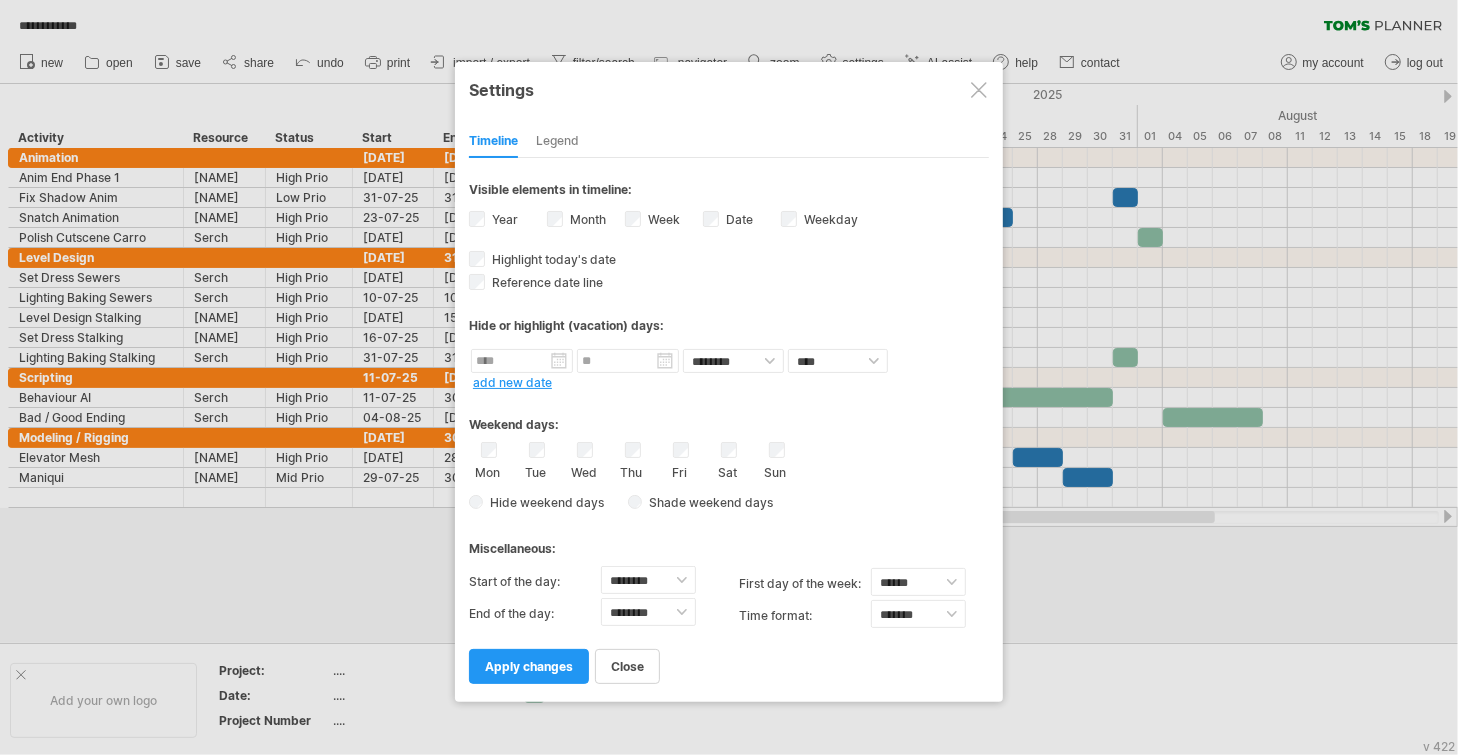 click at bounding box center (979, 90) 